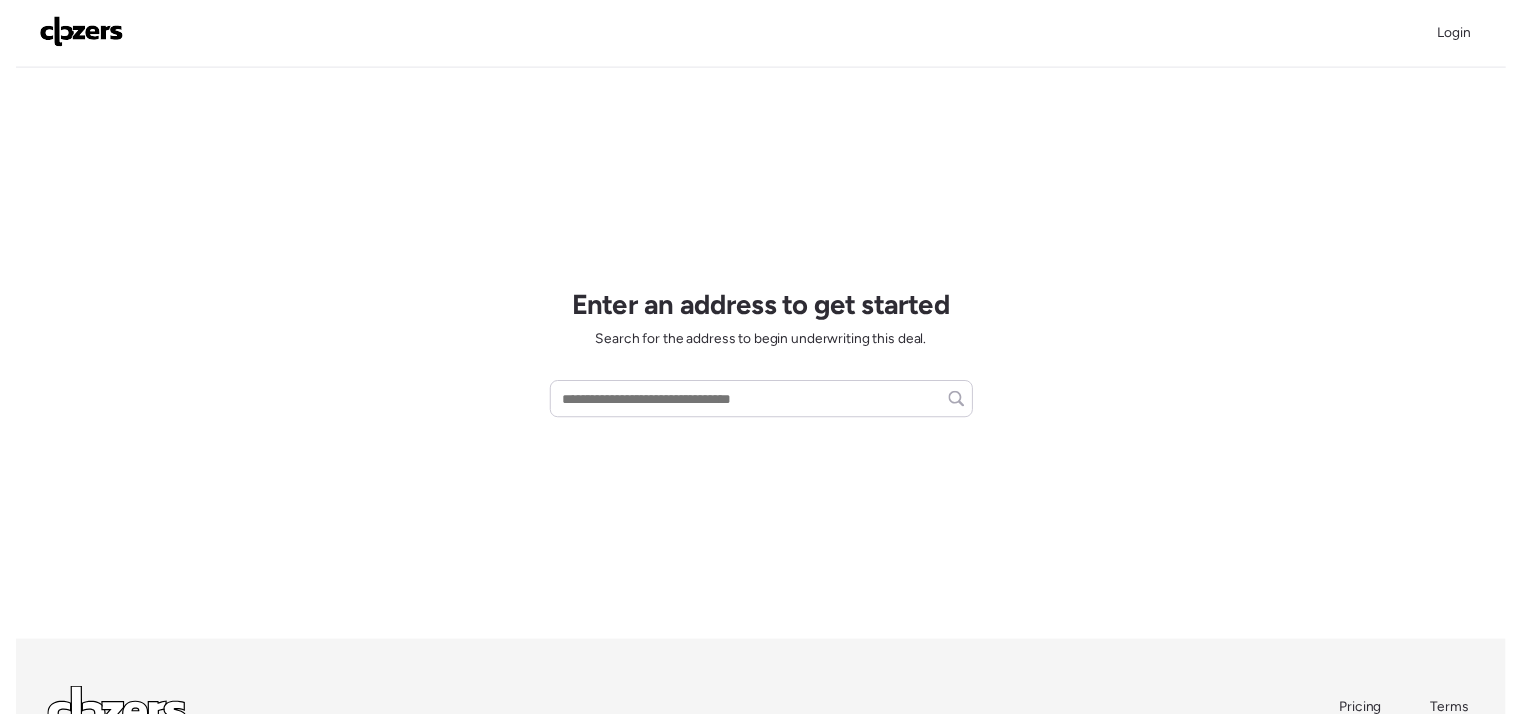 scroll, scrollTop: 0, scrollLeft: 0, axis: both 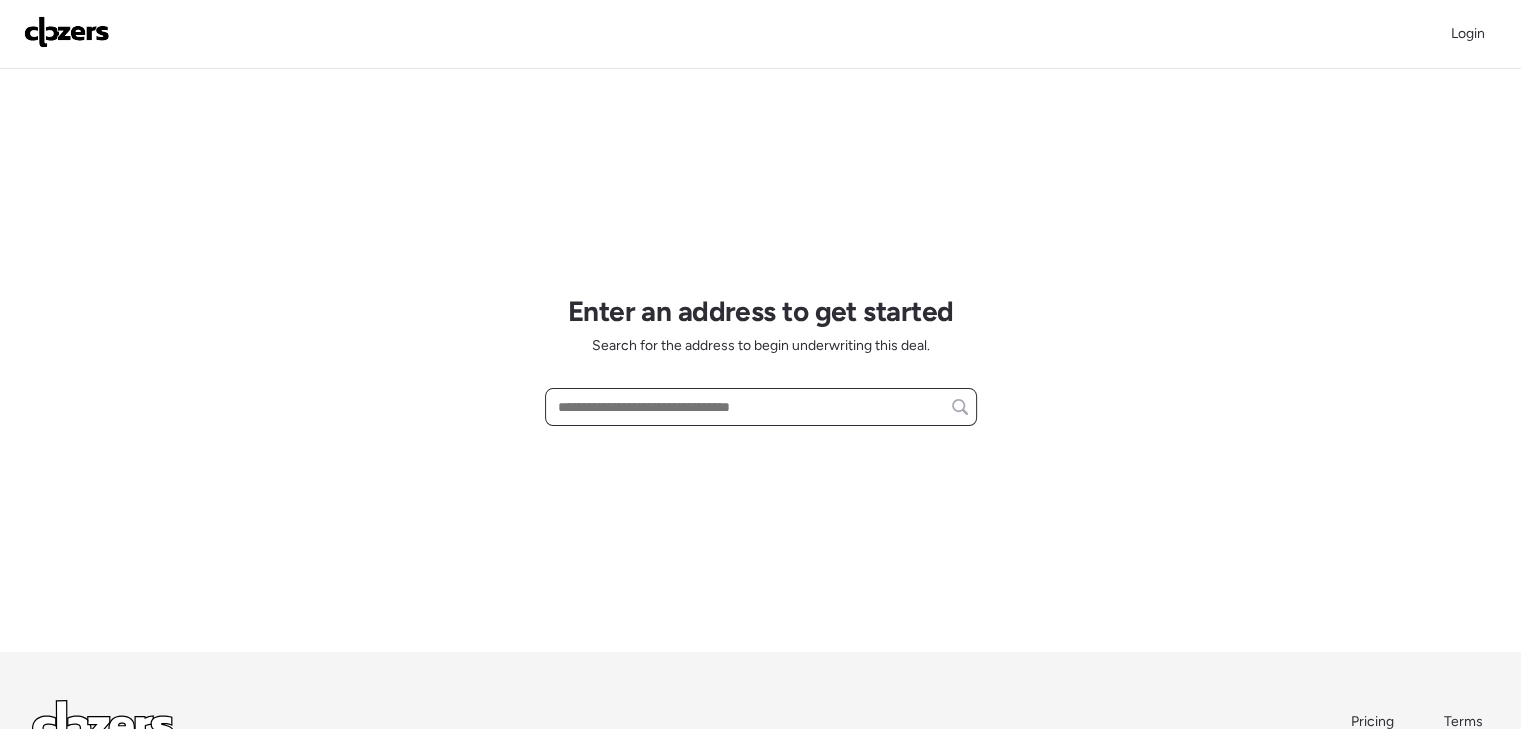 click at bounding box center [761, 407] 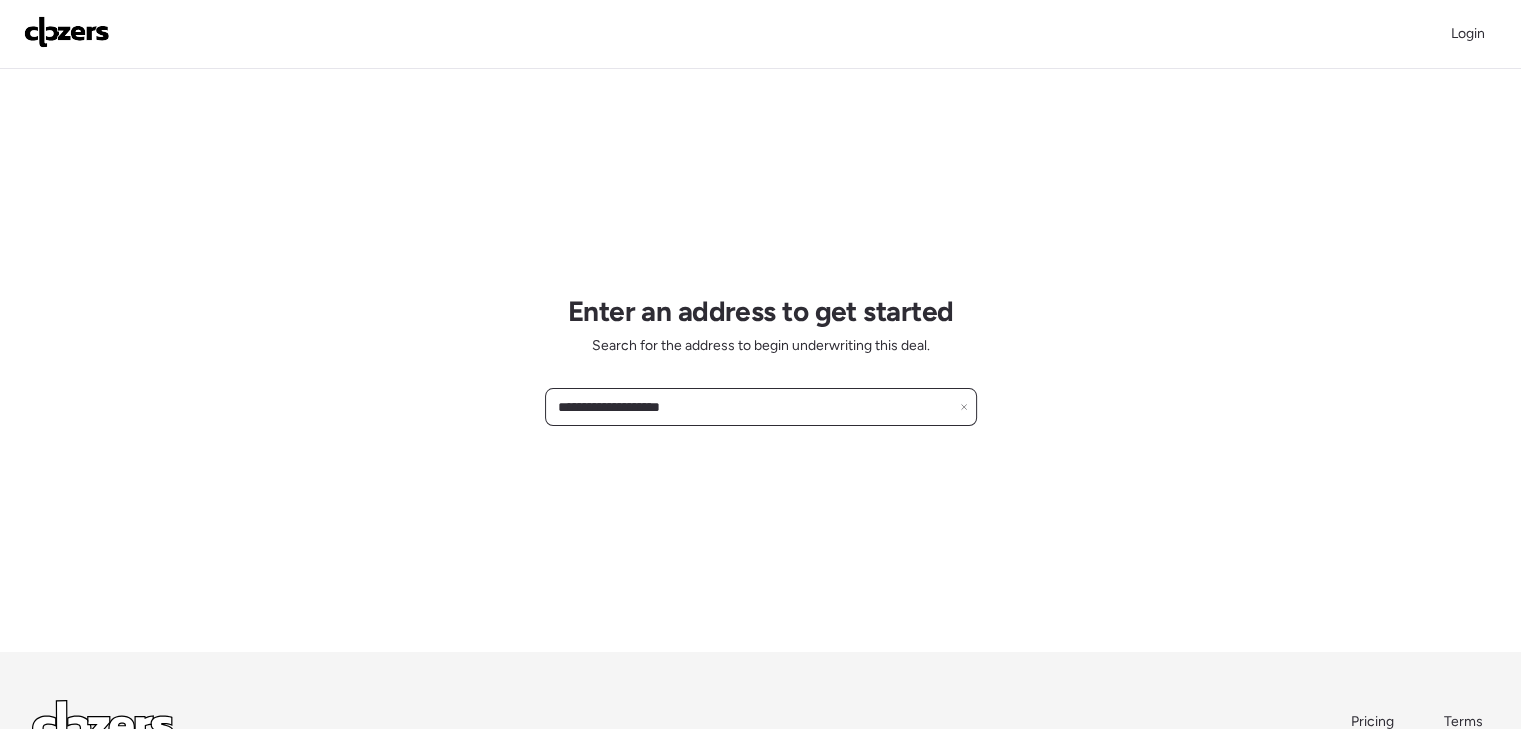 type on "**********" 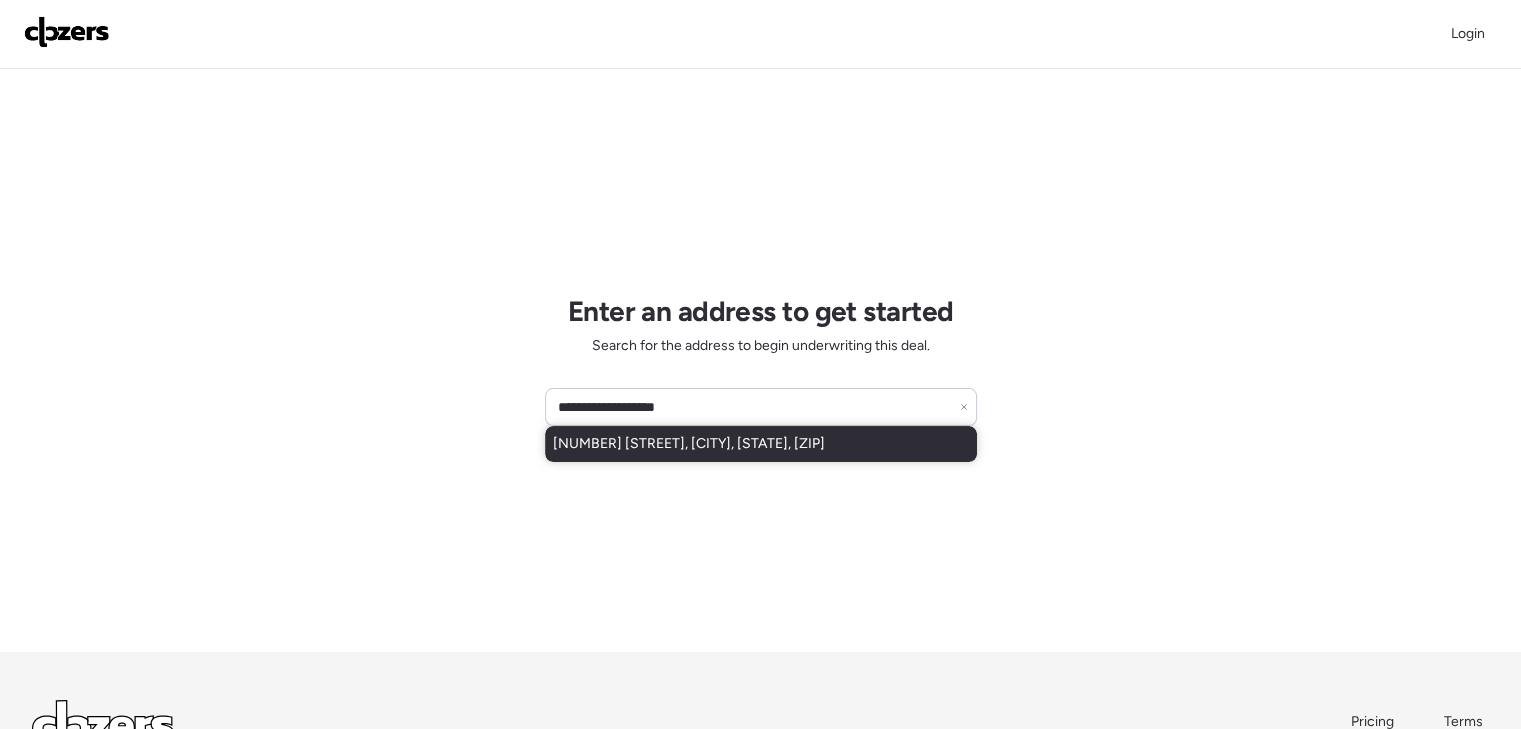 click on "8320 Lucas And Hunt Rd, Saint Louis, MO, 63136" at bounding box center (689, 444) 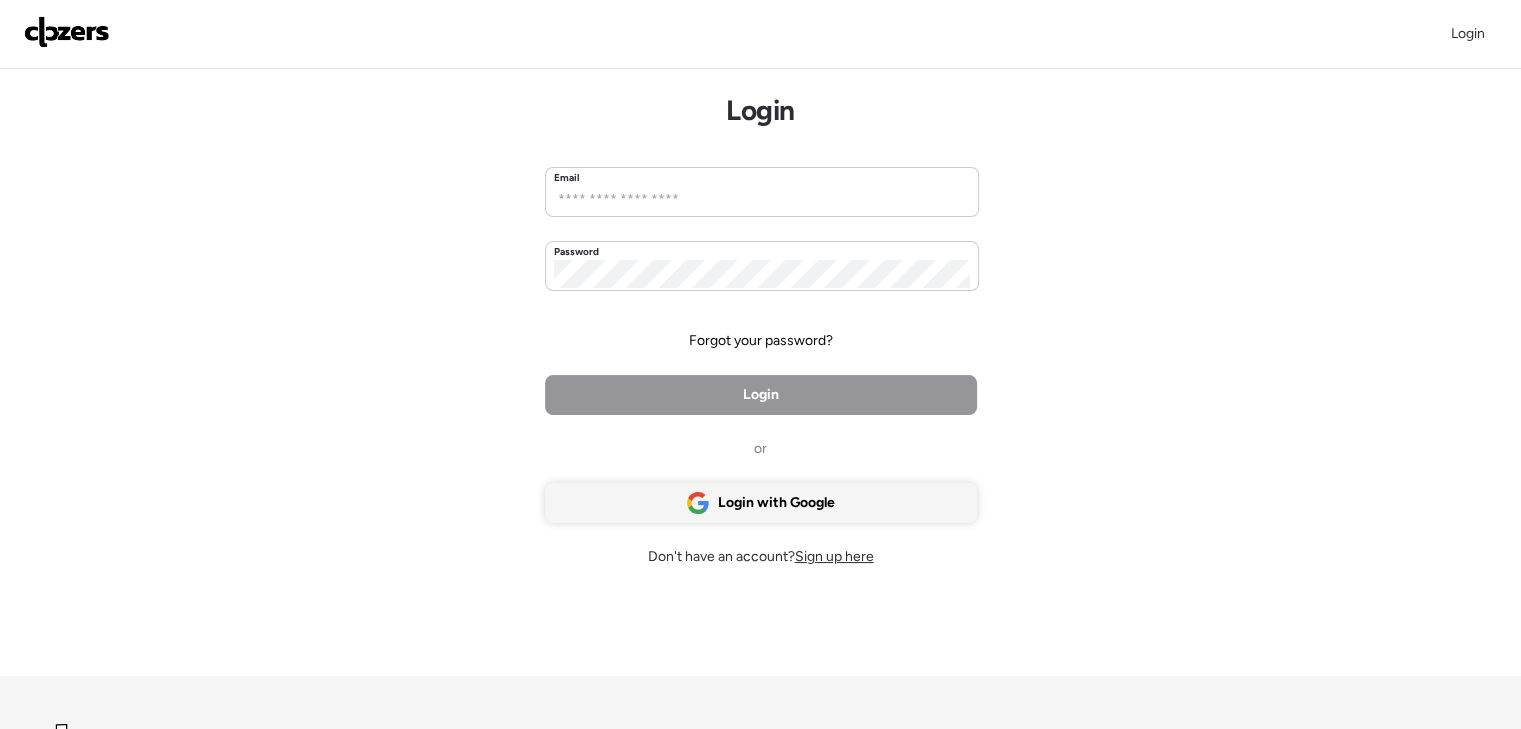 click on "Login with Google" at bounding box center (776, 503) 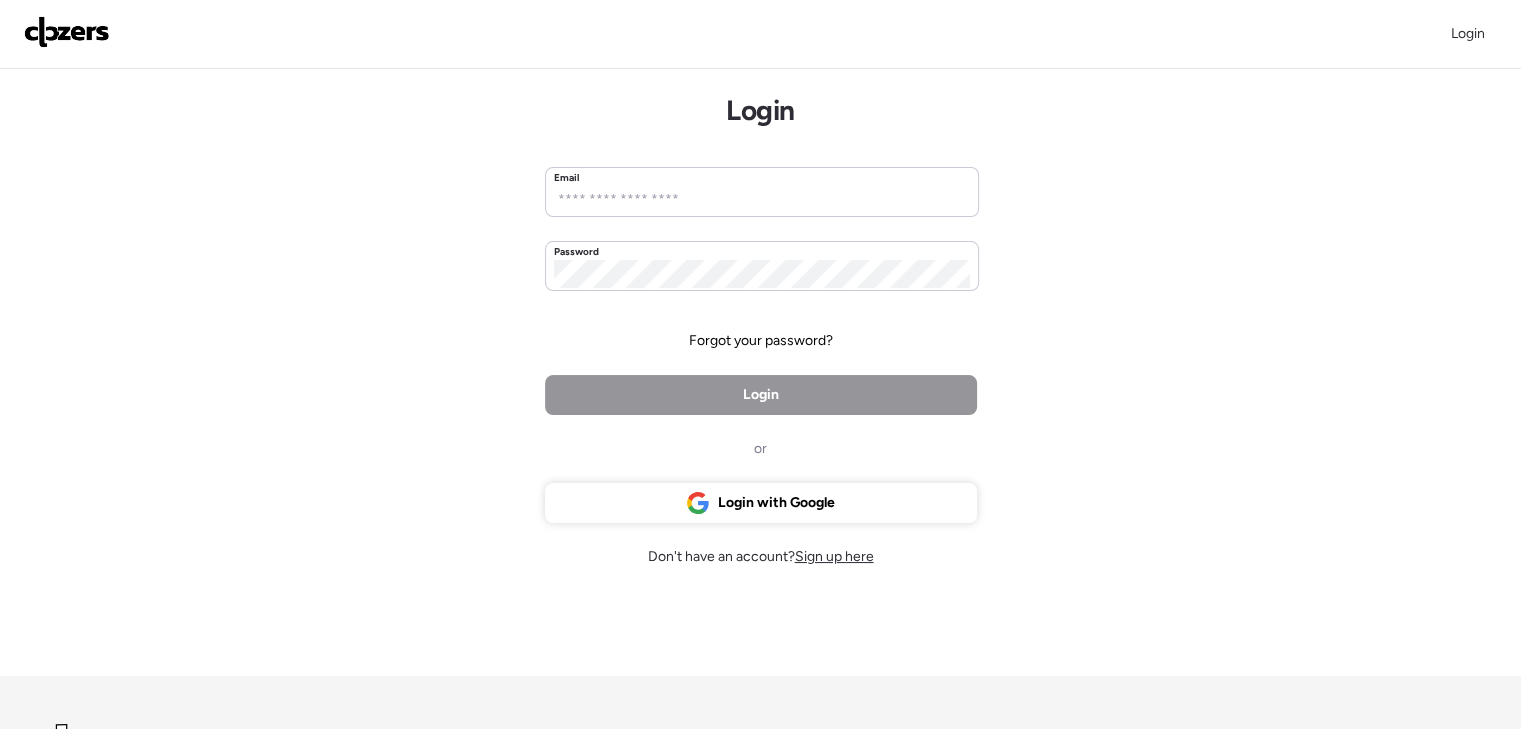 click on "Sign up here" at bounding box center [834, 556] 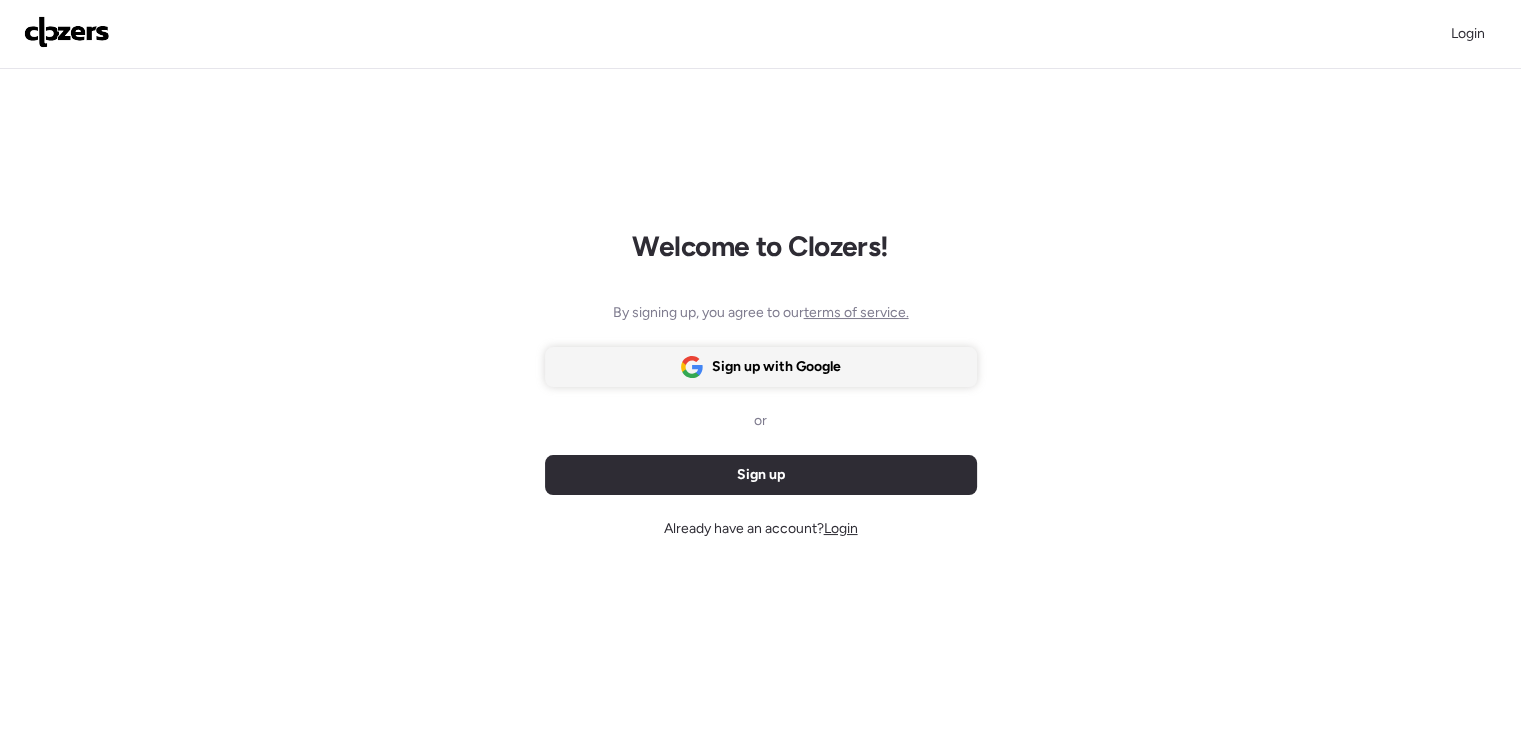 click on "Sign up with Google" at bounding box center (761, 367) 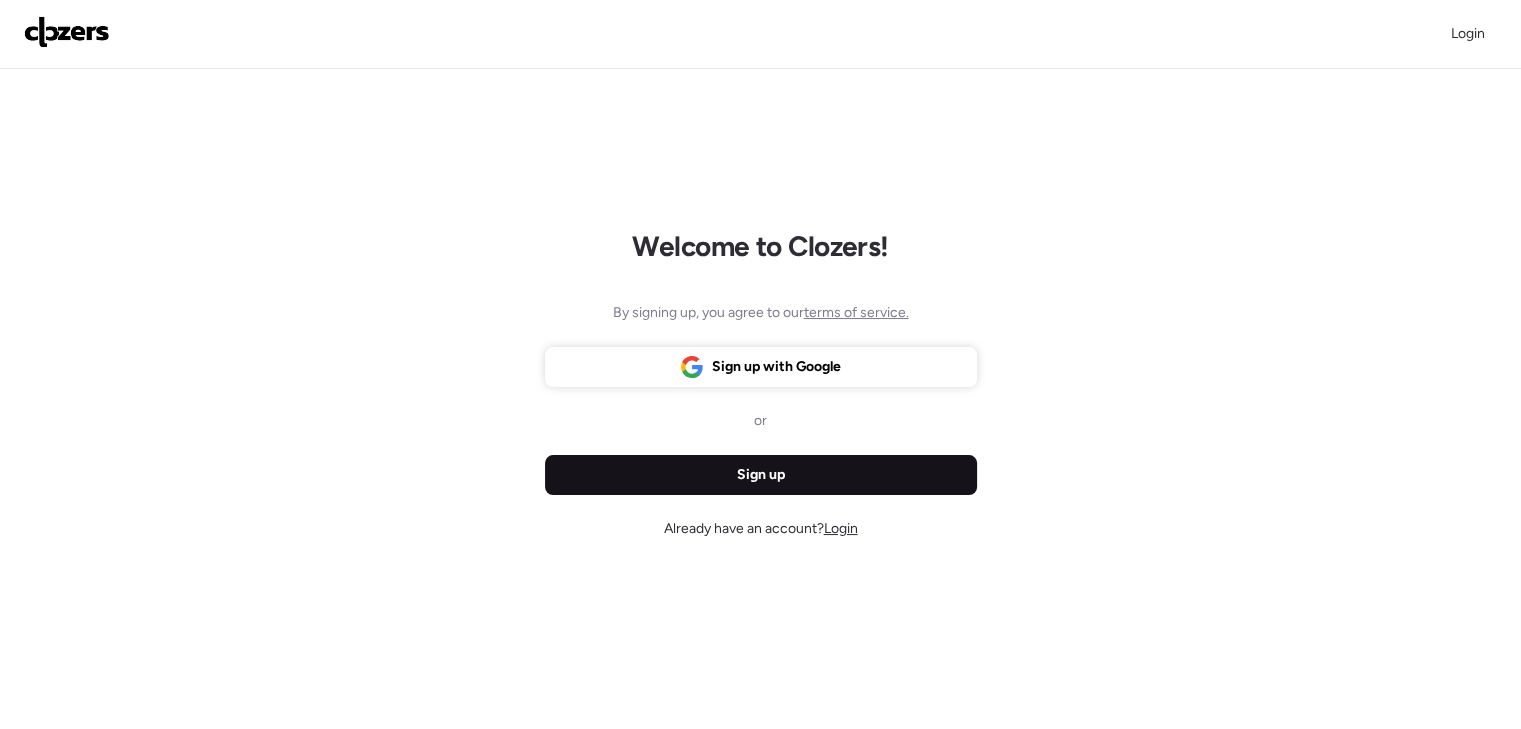 click on "Sign up" at bounding box center [761, 475] 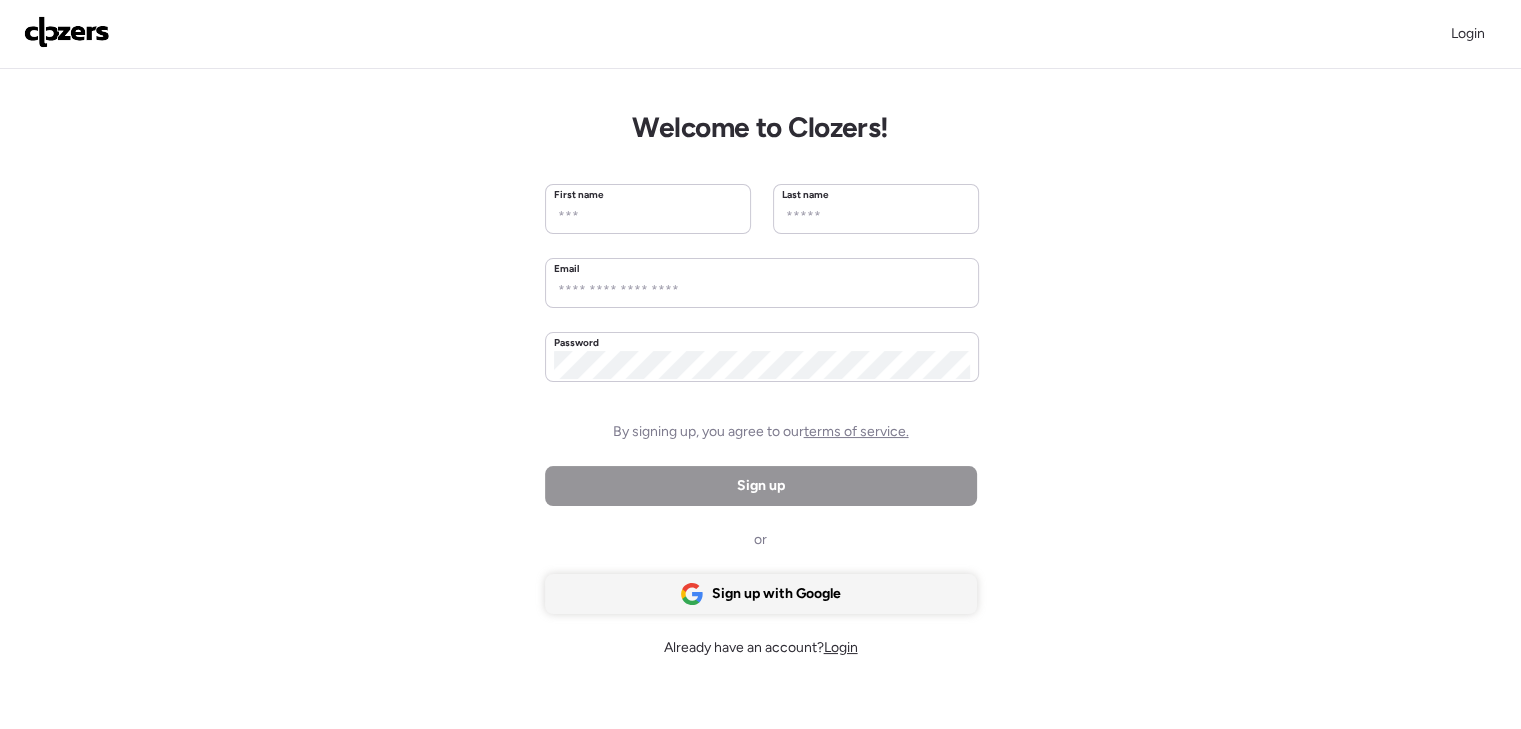 click on "Sign up with Google" at bounding box center (776, 594) 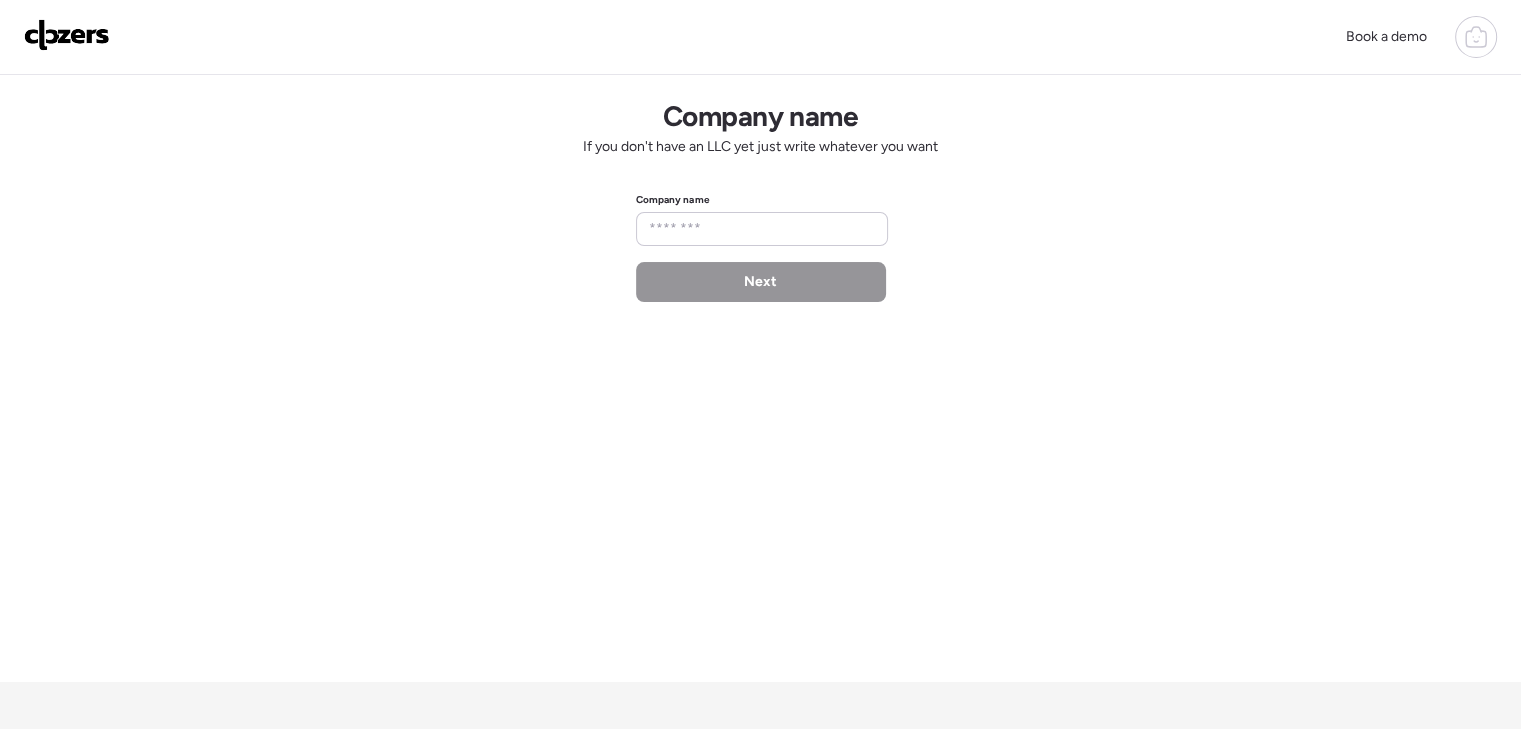 click on "Company name" at bounding box center [761, 217] 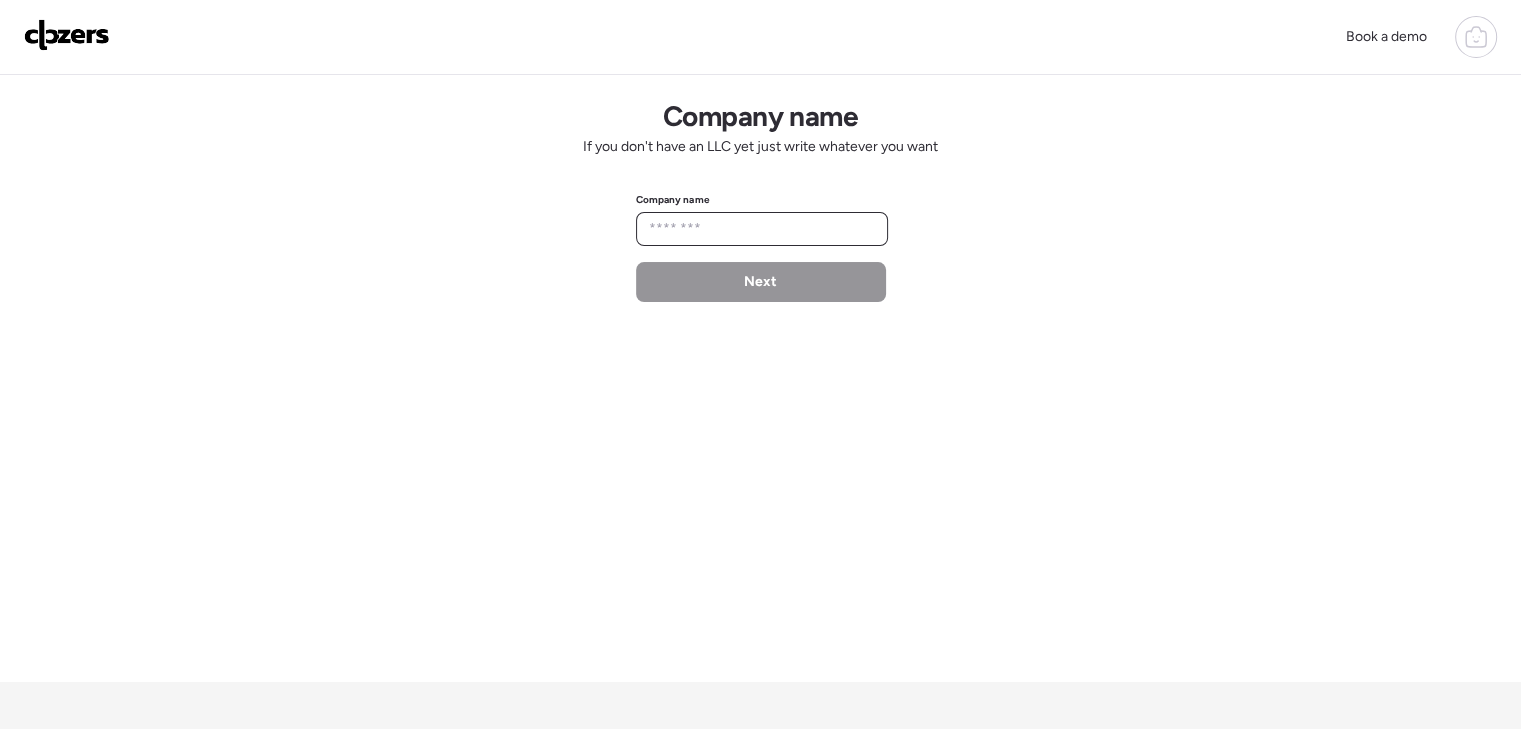 click at bounding box center [762, 229] 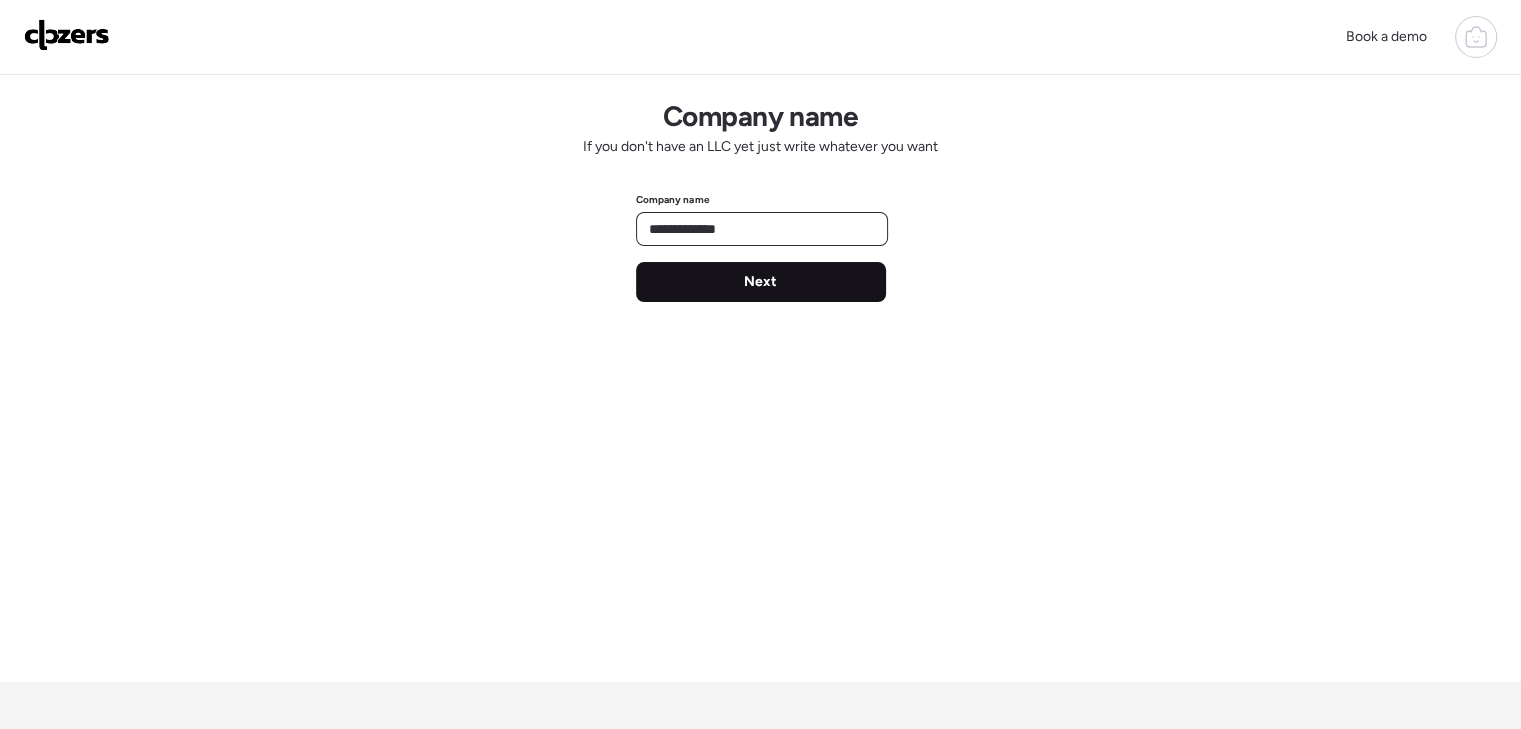 type on "**********" 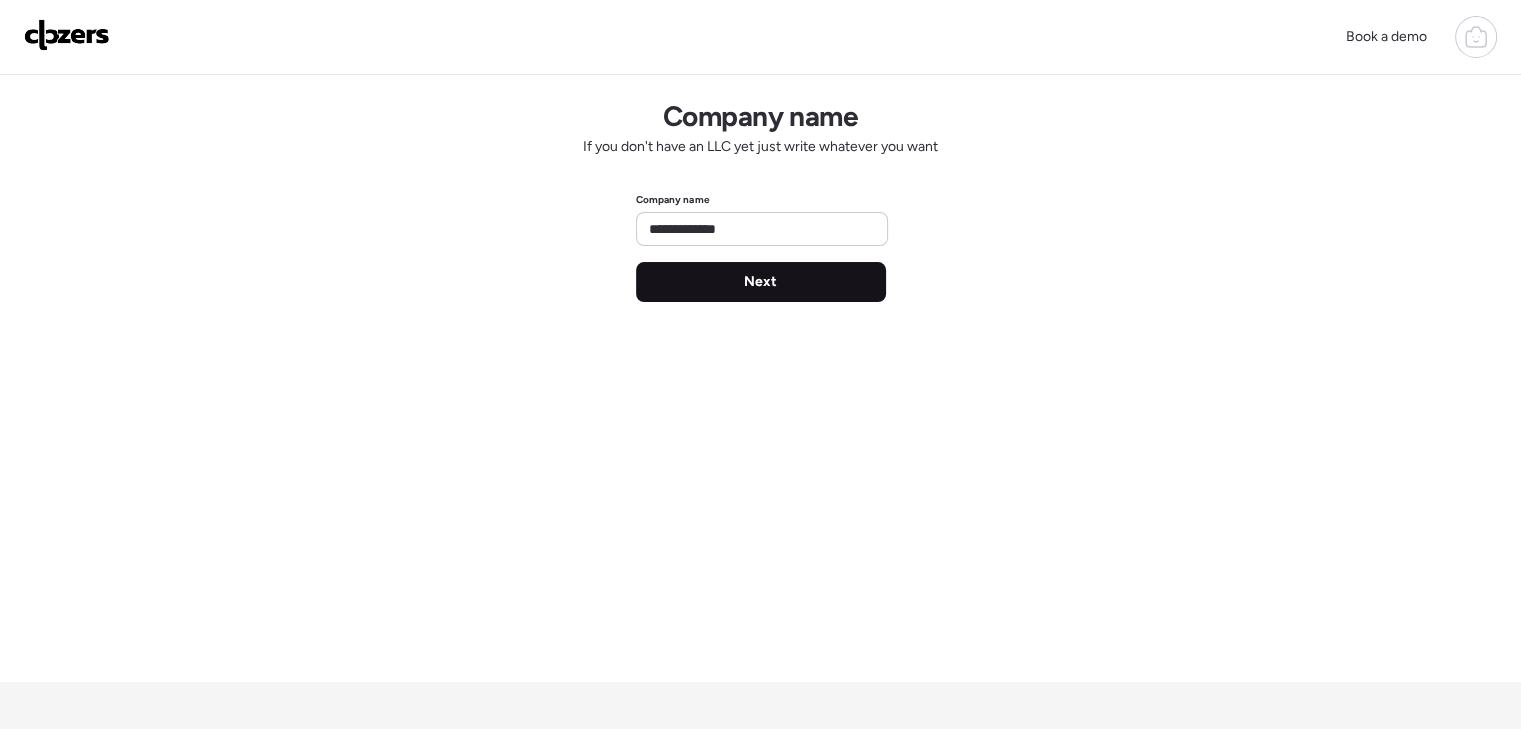 click on "Next" at bounding box center [760, 282] 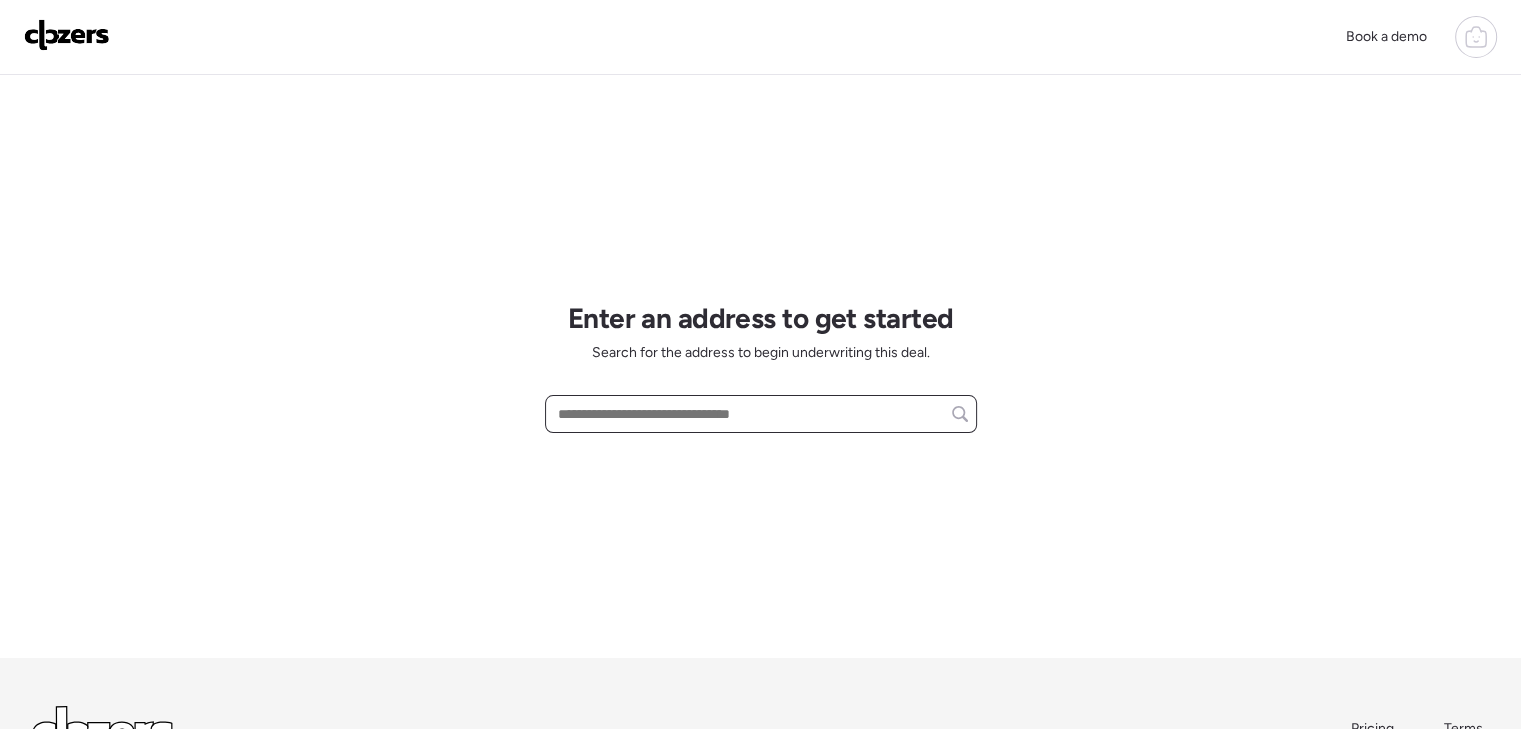 click at bounding box center (761, 414) 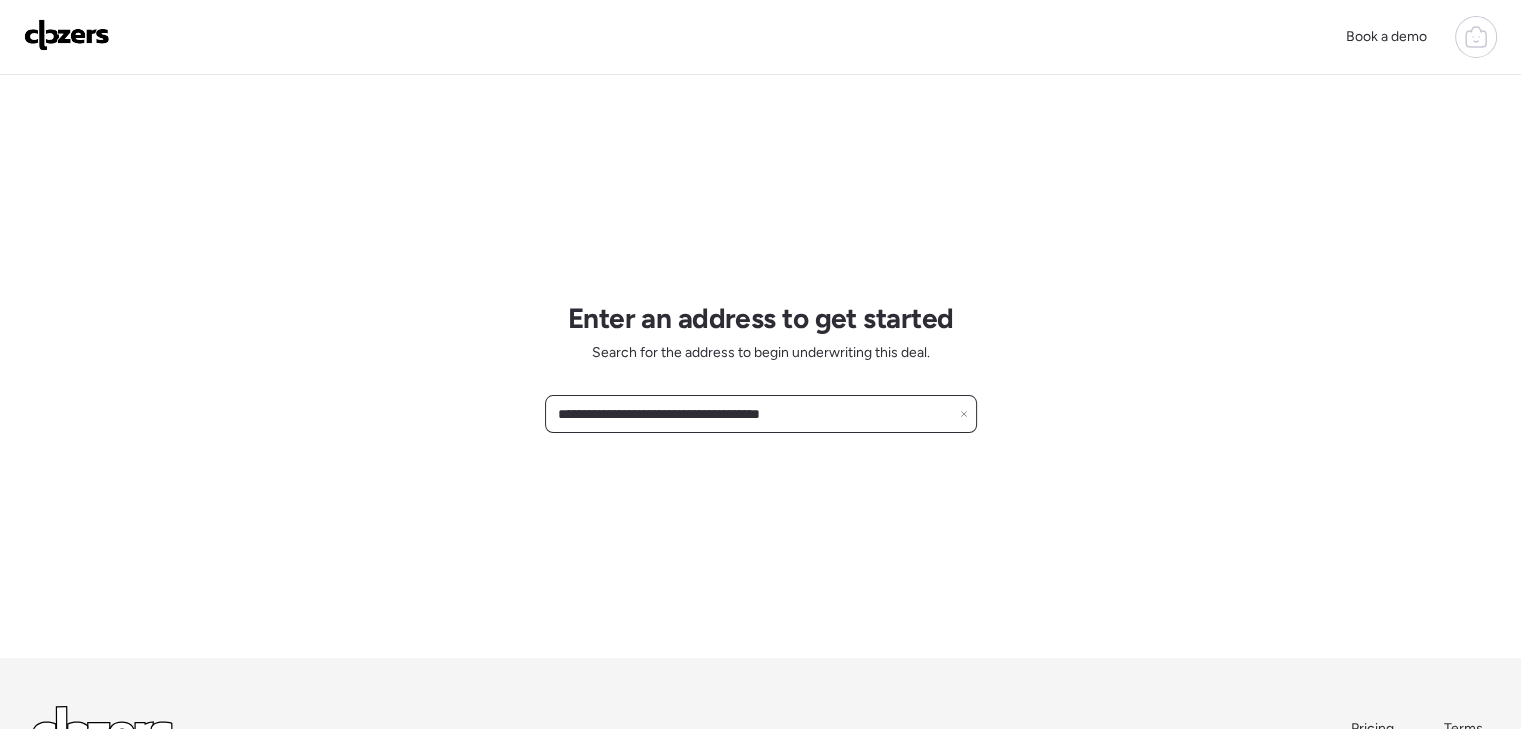 drag, startPoint x: 840, startPoint y: 415, endPoint x: 693, endPoint y: 422, distance: 147.16656 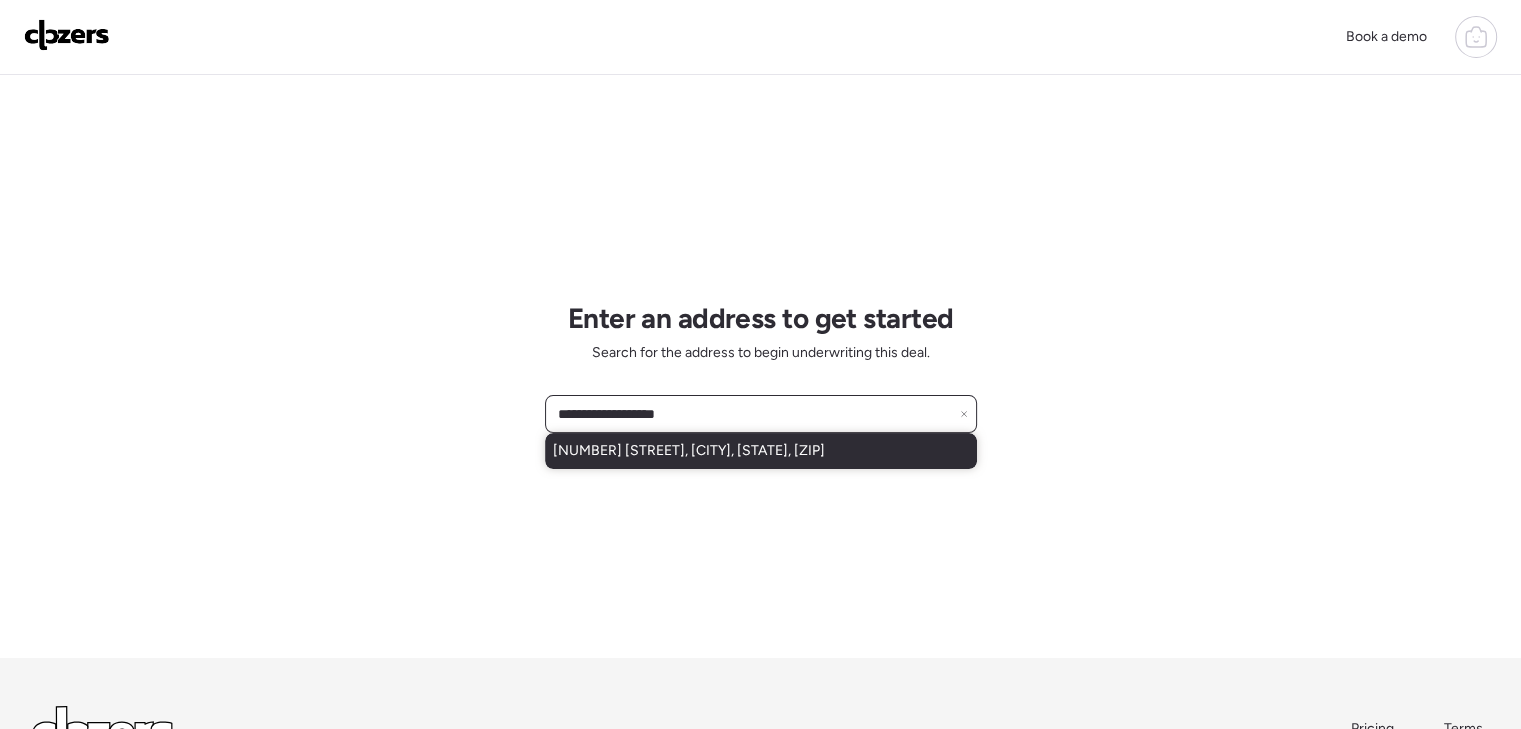 type on "**********" 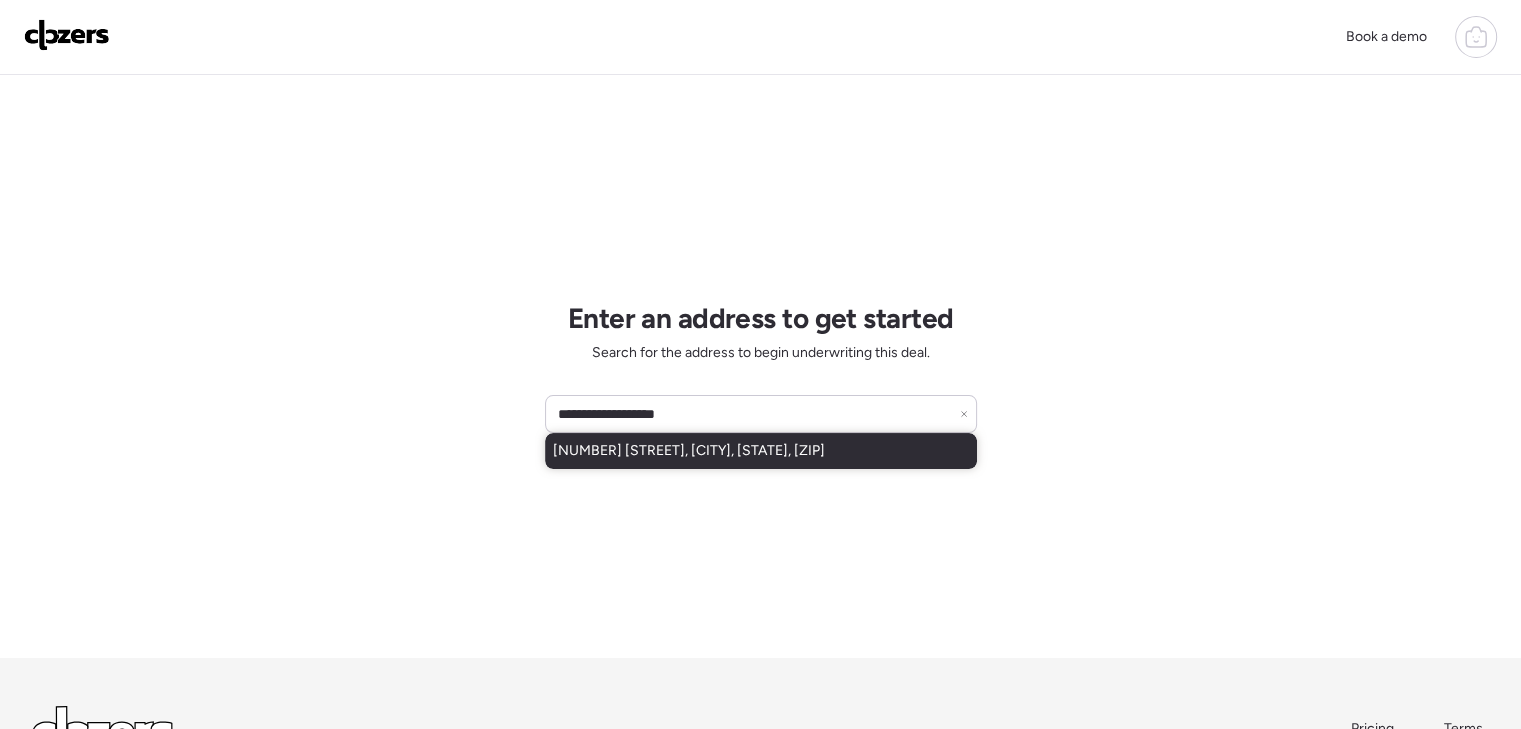 click on "8320 Lucas And Hunt Rd, Saint Louis, MO, 63136" at bounding box center [761, 451] 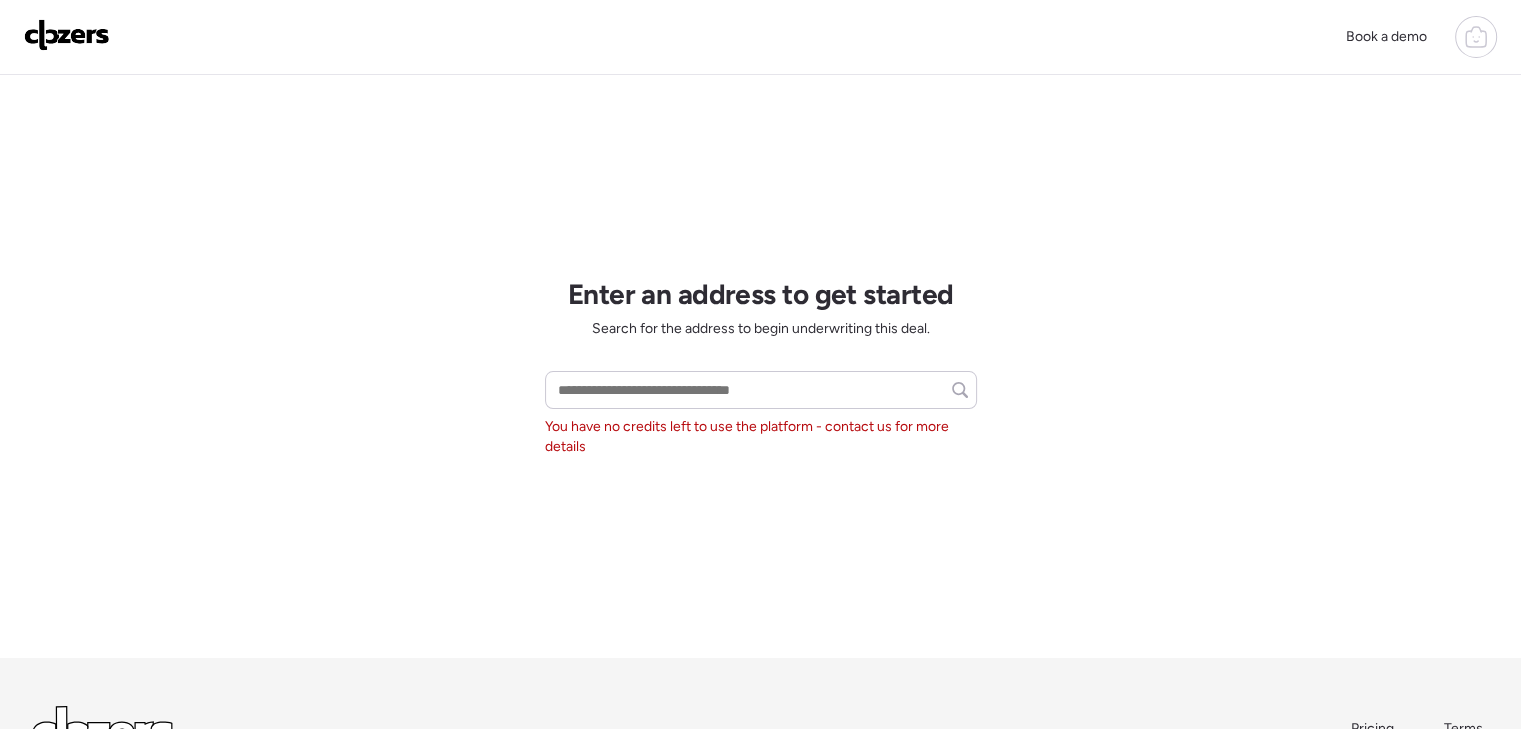 click 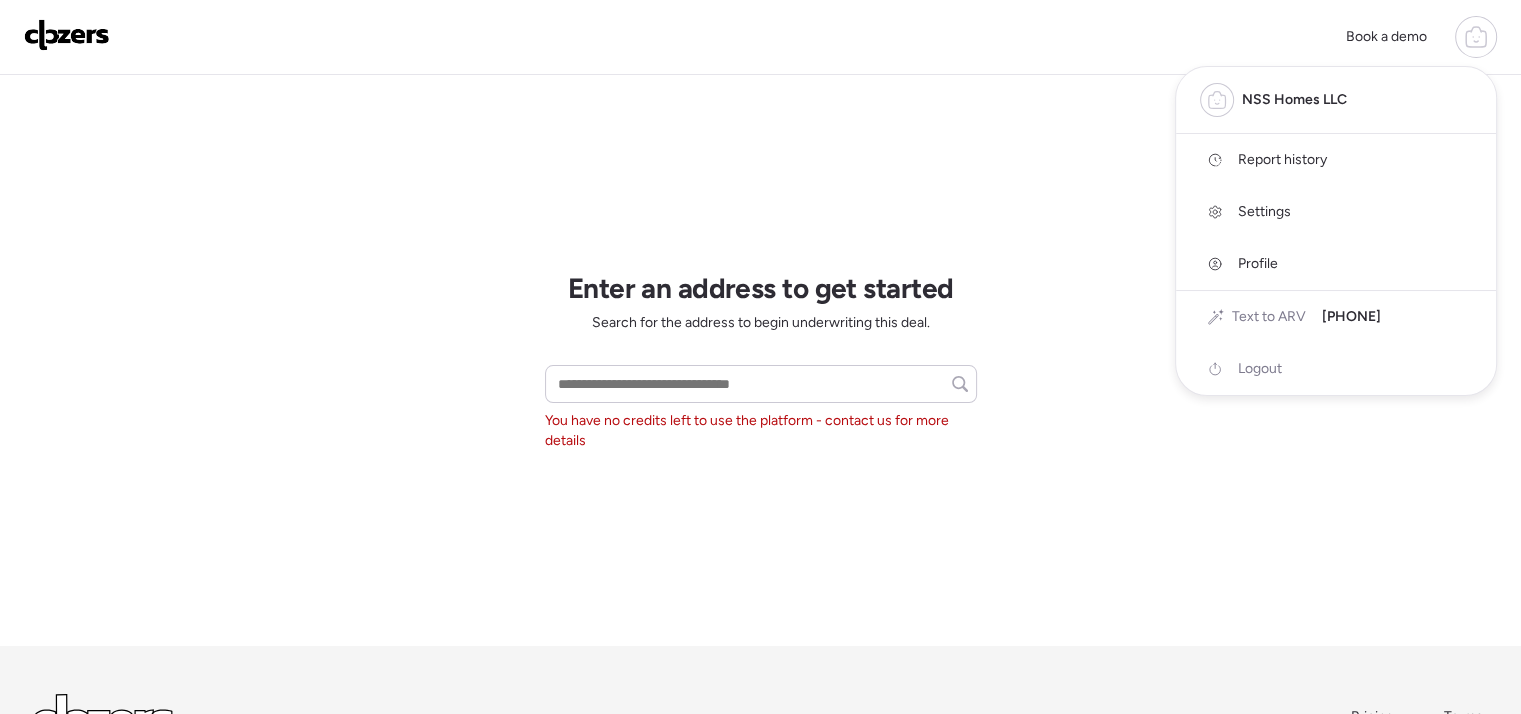 click on "Profile" at bounding box center (1336, 264) 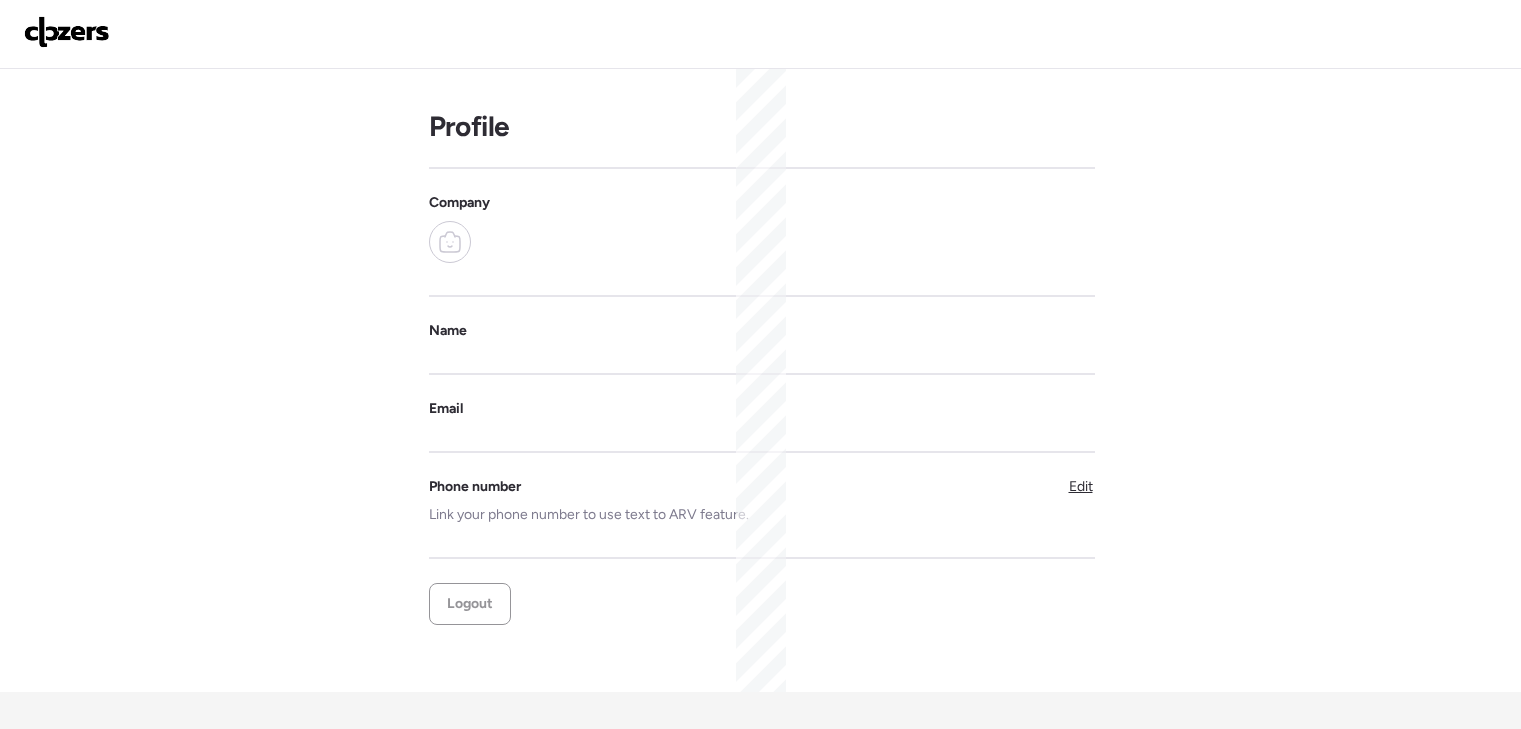 scroll, scrollTop: 0, scrollLeft: 0, axis: both 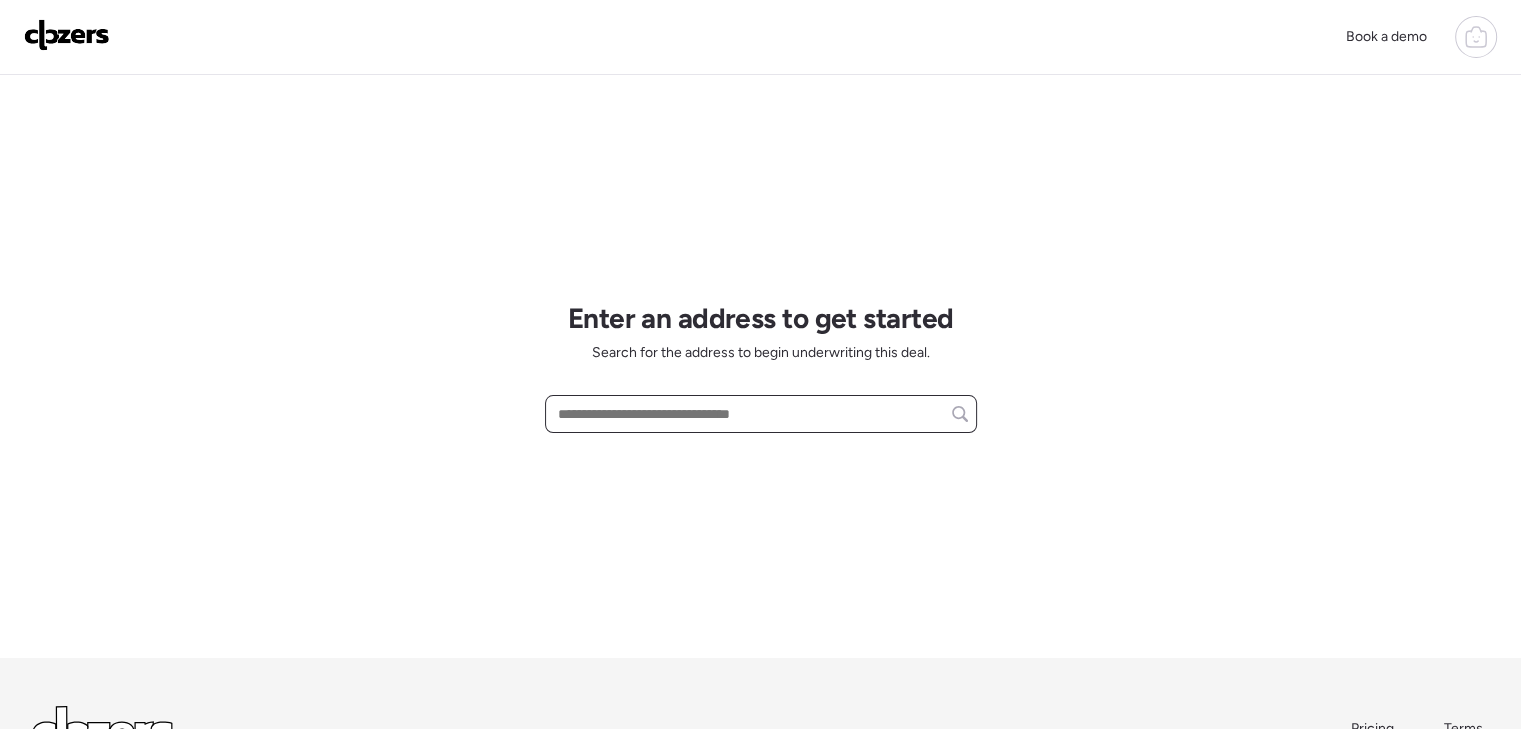 click at bounding box center [761, 414] 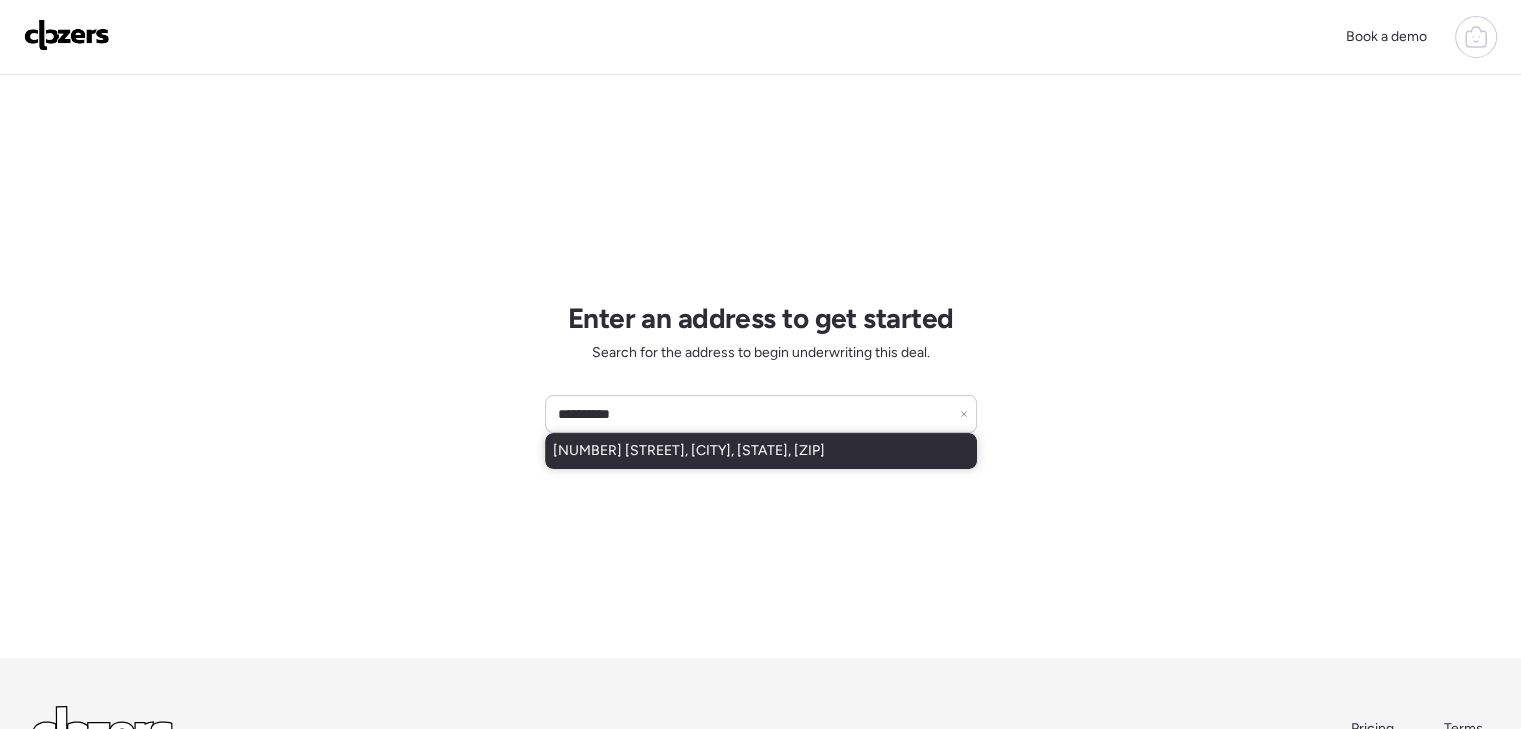 click on "[NUMBER] [STREET], [CITY], [STATE], [ZIP]" at bounding box center (761, 451) 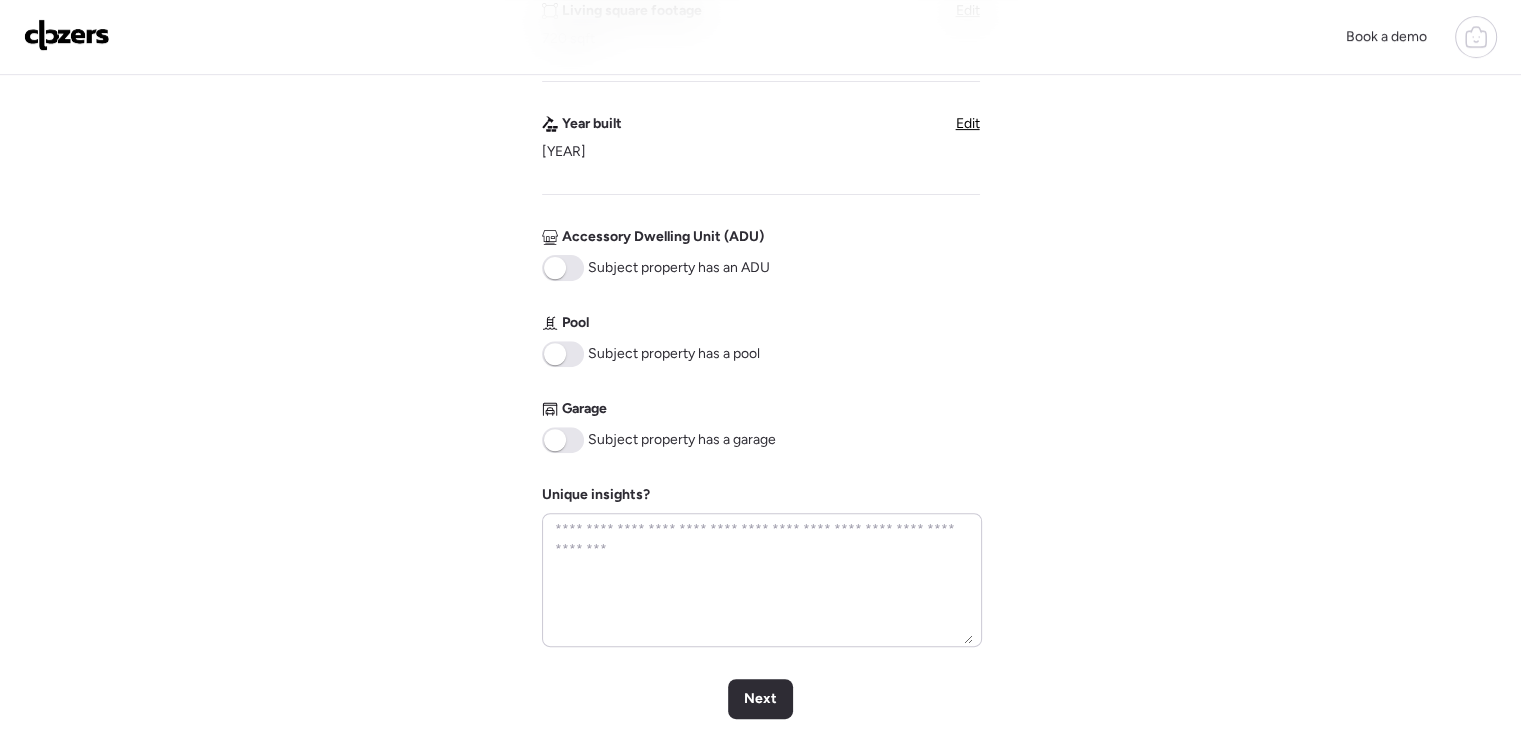 scroll, scrollTop: 700, scrollLeft: 0, axis: vertical 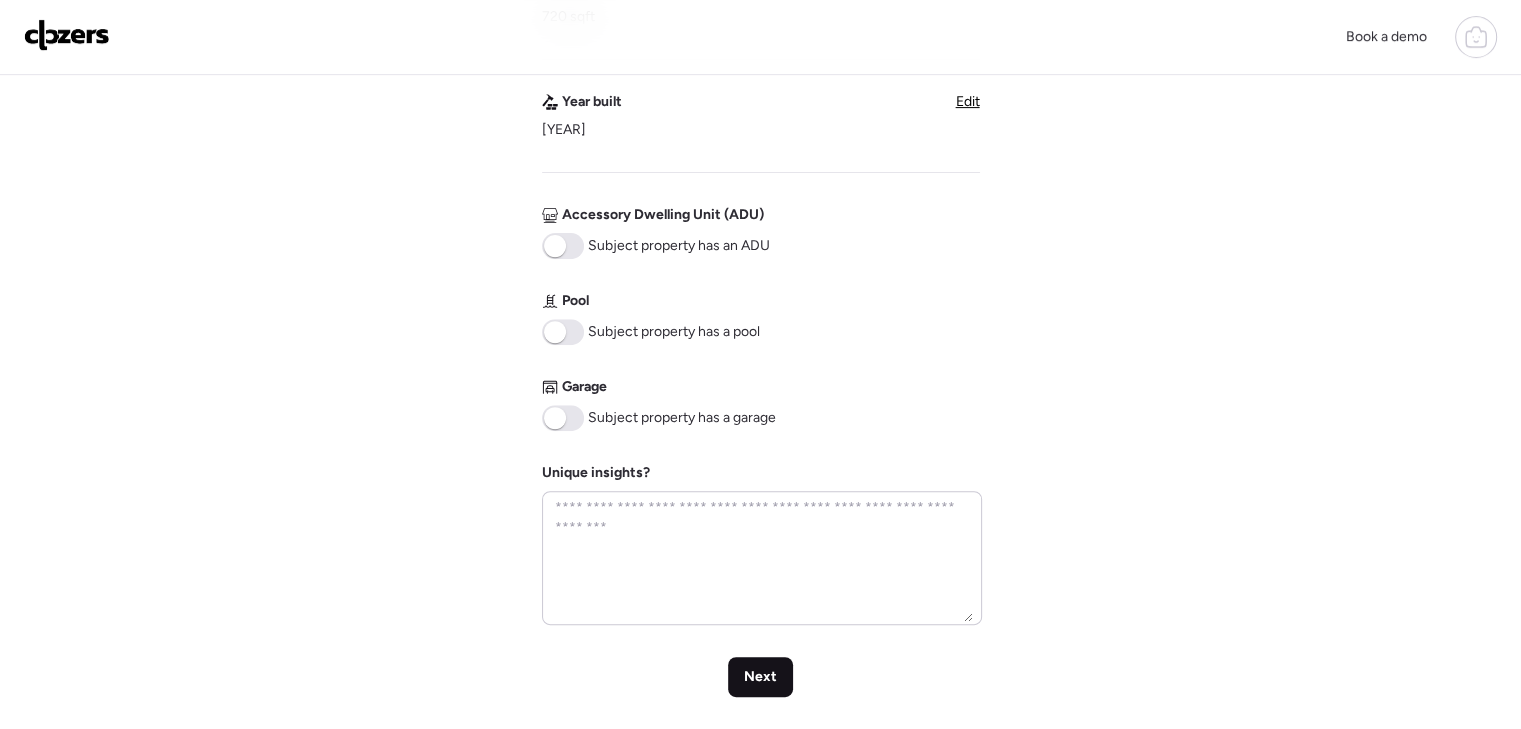 click on "Next" at bounding box center [760, 677] 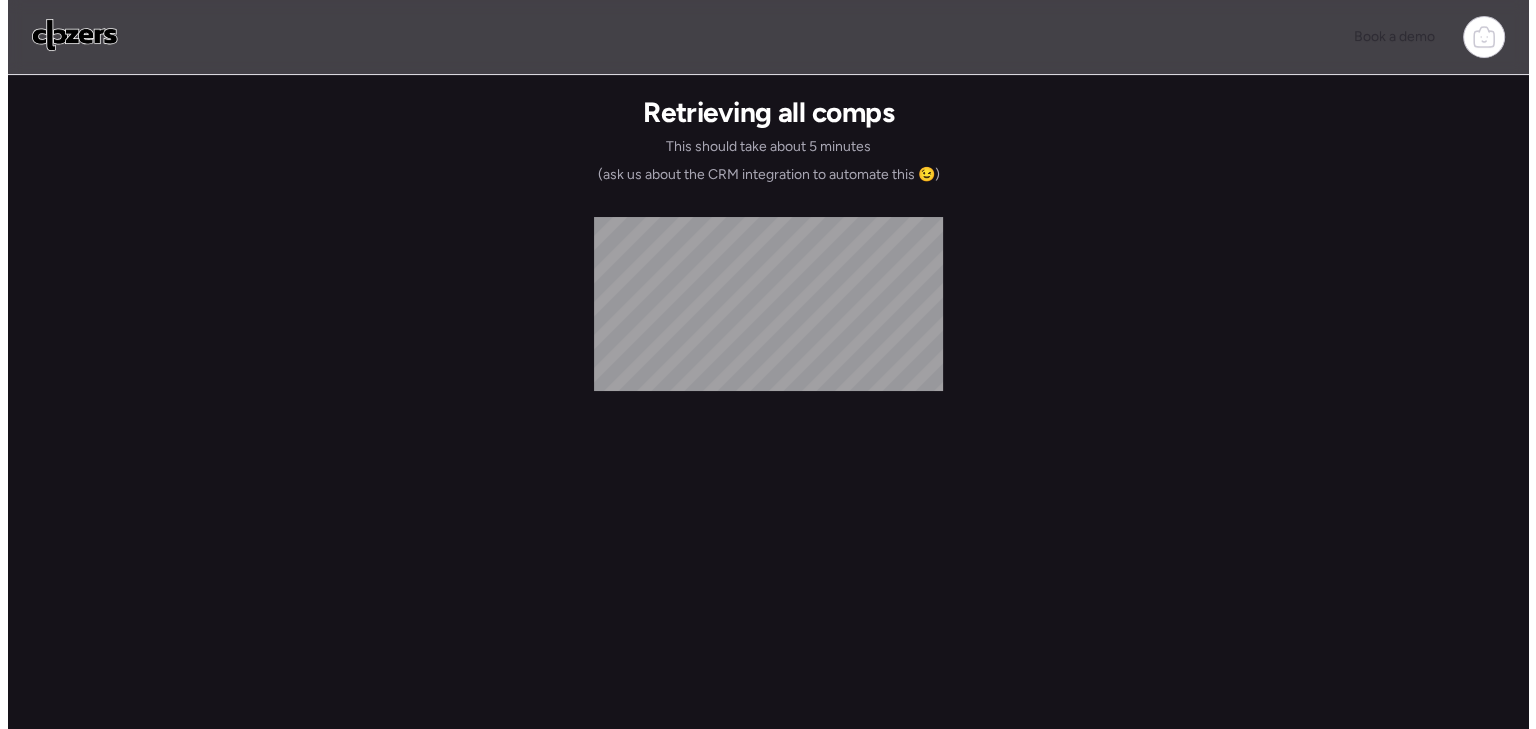 scroll, scrollTop: 0, scrollLeft: 0, axis: both 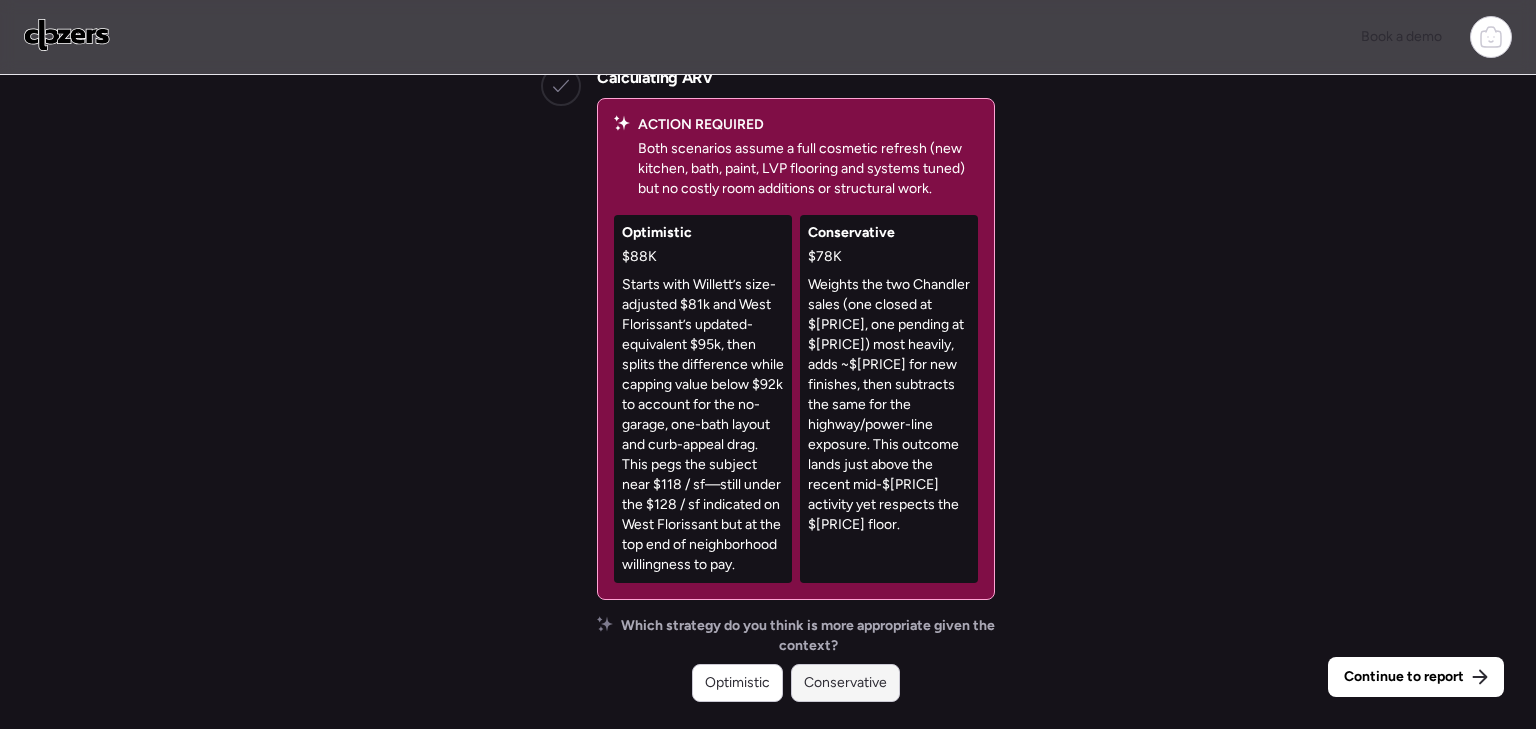 click on "Conservative" at bounding box center [845, 683] 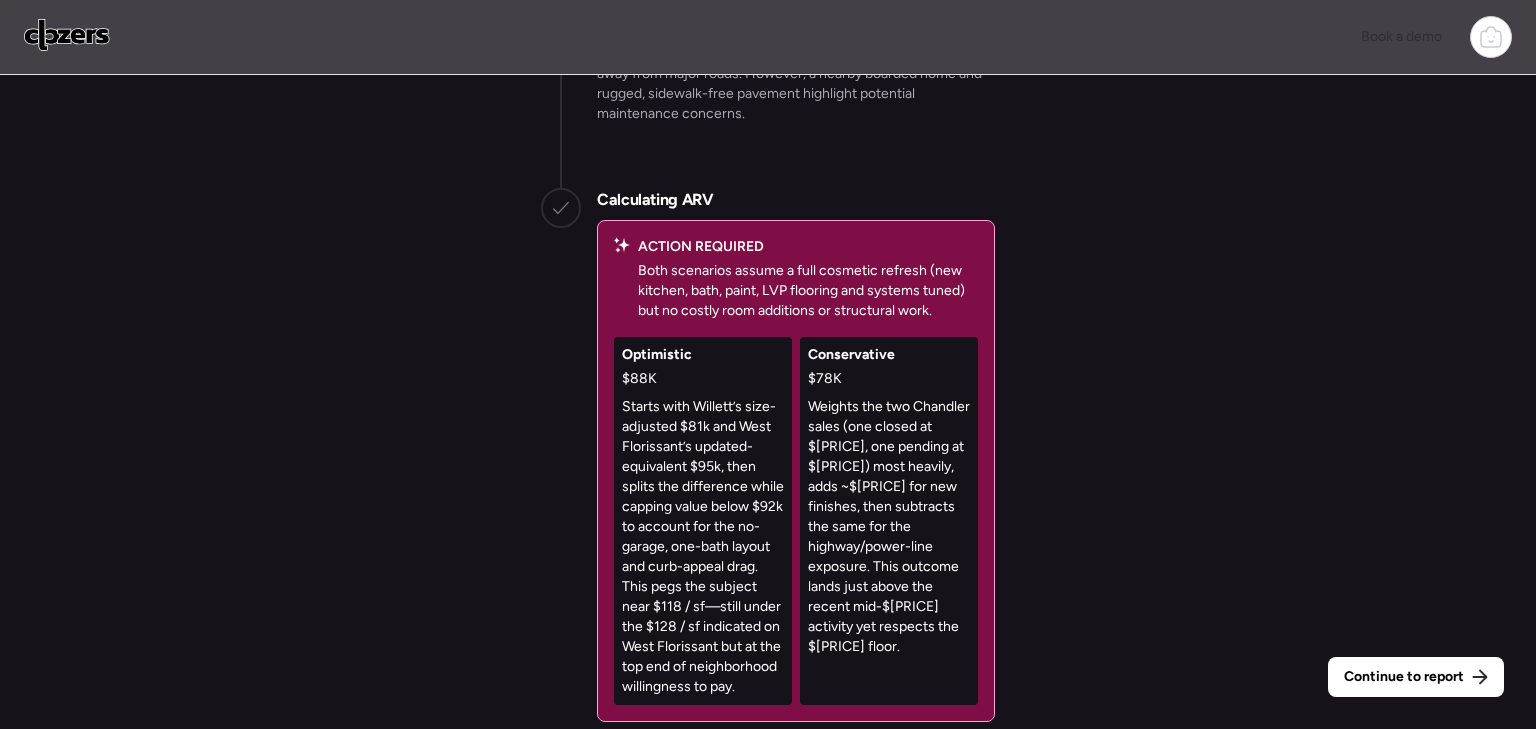 scroll, scrollTop: 0, scrollLeft: 0, axis: both 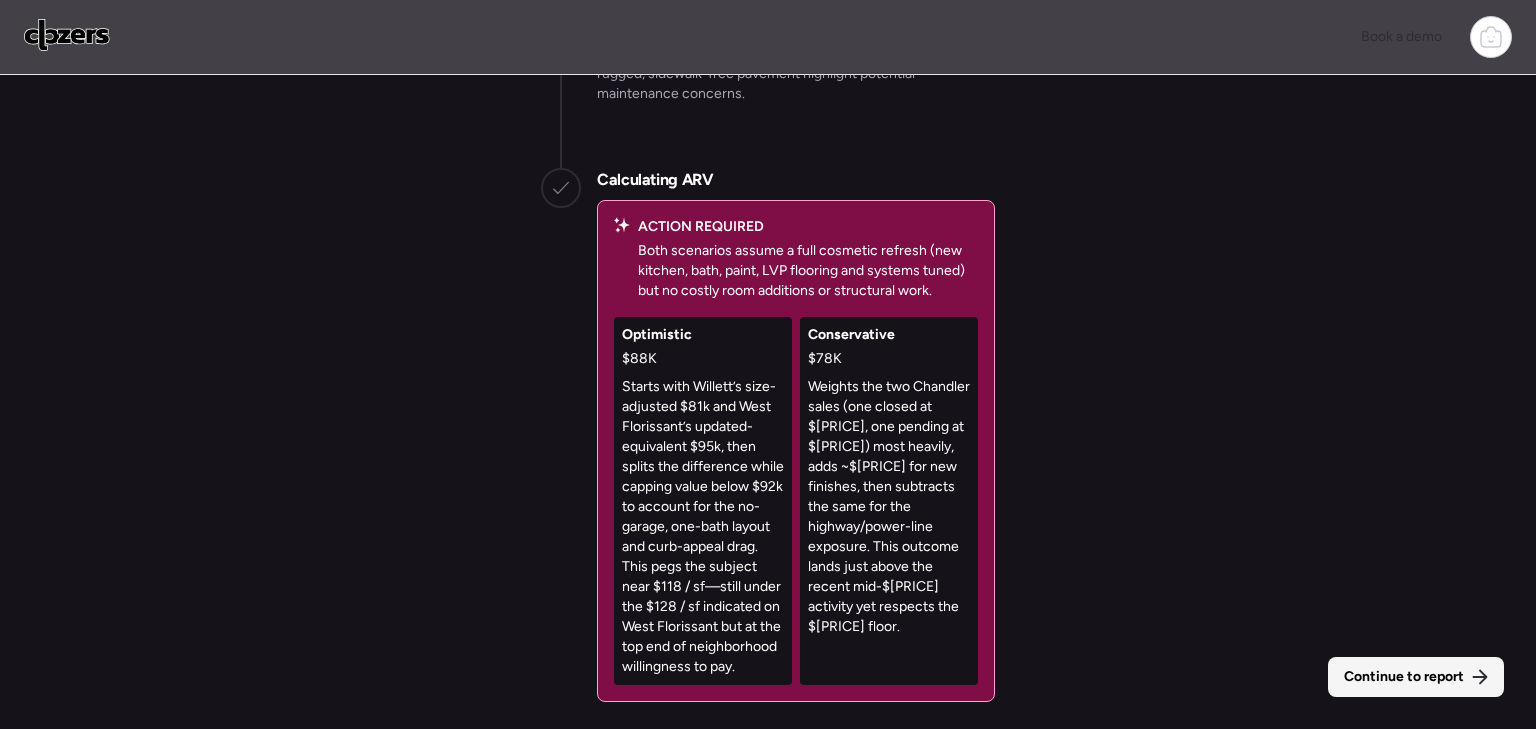 click on "Continue to report" at bounding box center [1416, 677] 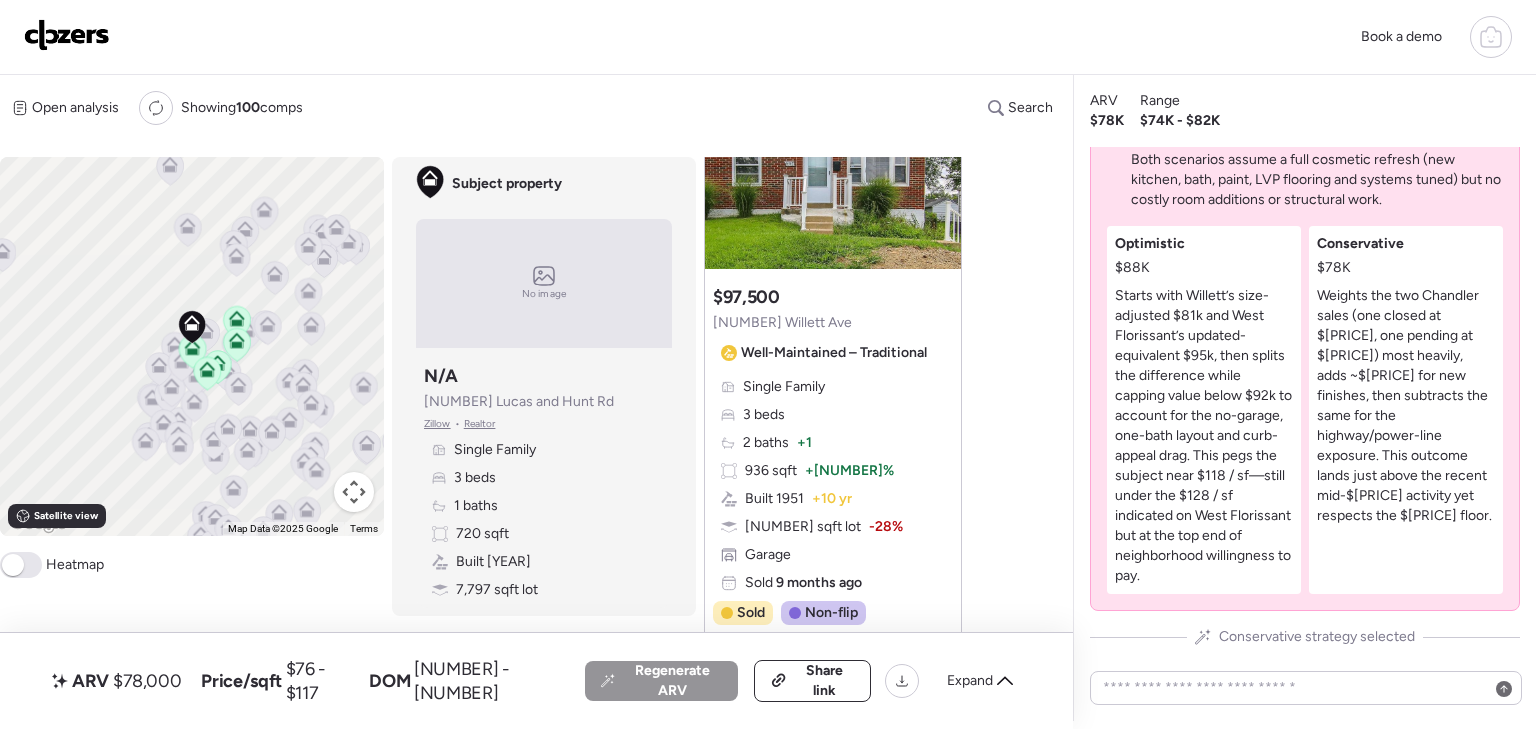 scroll, scrollTop: 0, scrollLeft: 0, axis: both 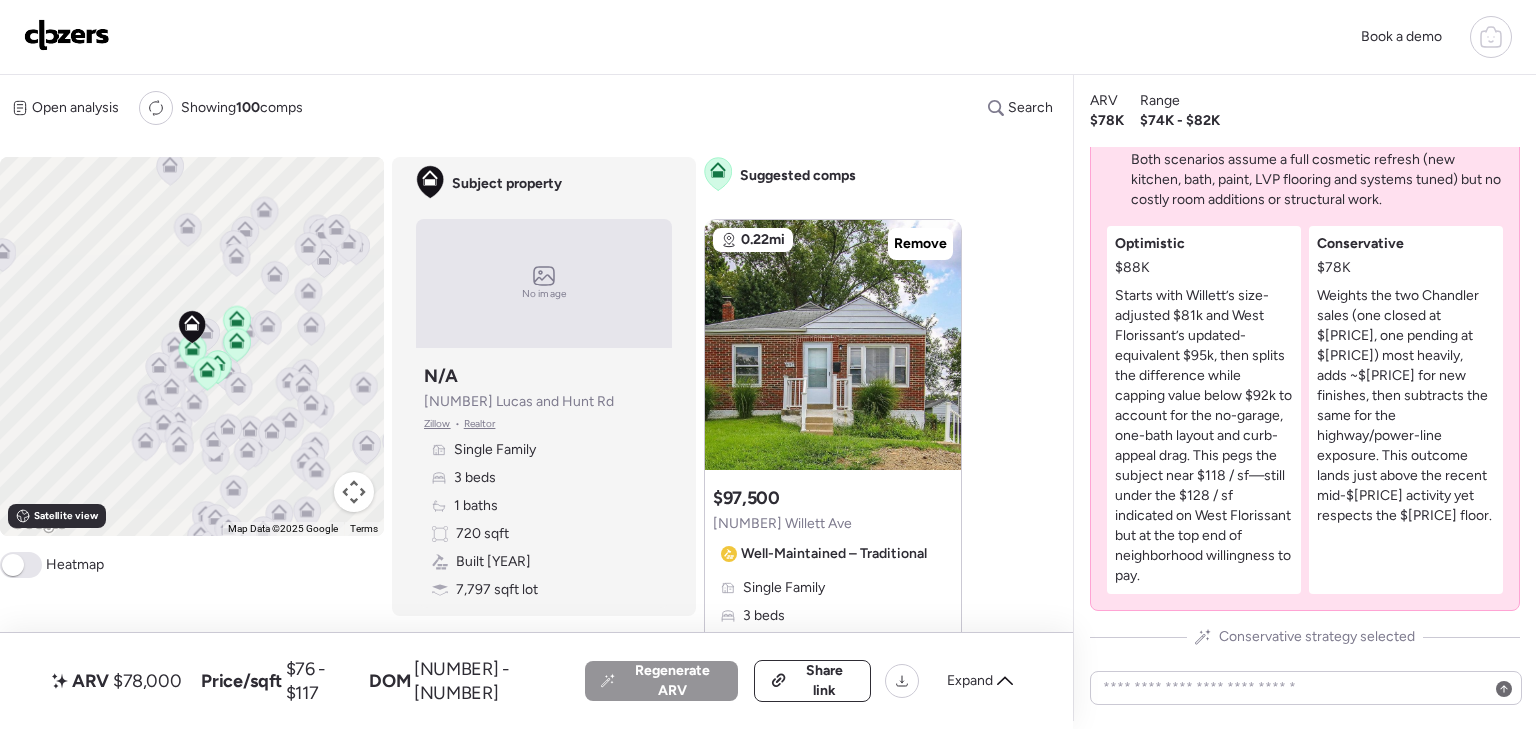 click on "To activate drag with keyboard, press Alt + Enter. Once in keyboard drag state, use the arrow keys to move the marker. To complete the drag, press the Enter key. To cancel, press Escape." at bounding box center (192, 346) 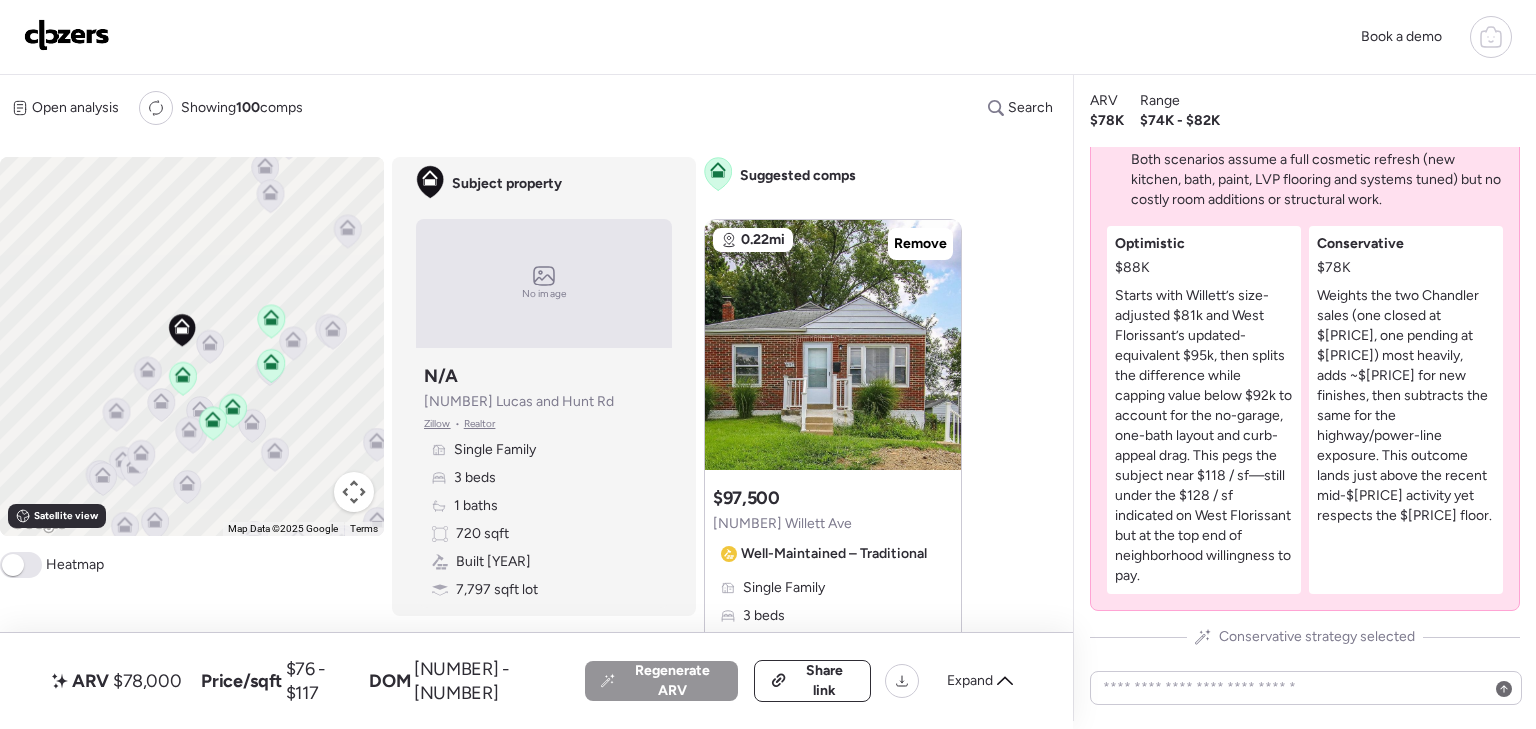 drag, startPoint x: 218, startPoint y: 347, endPoint x: 220, endPoint y: 289, distance: 58.034473 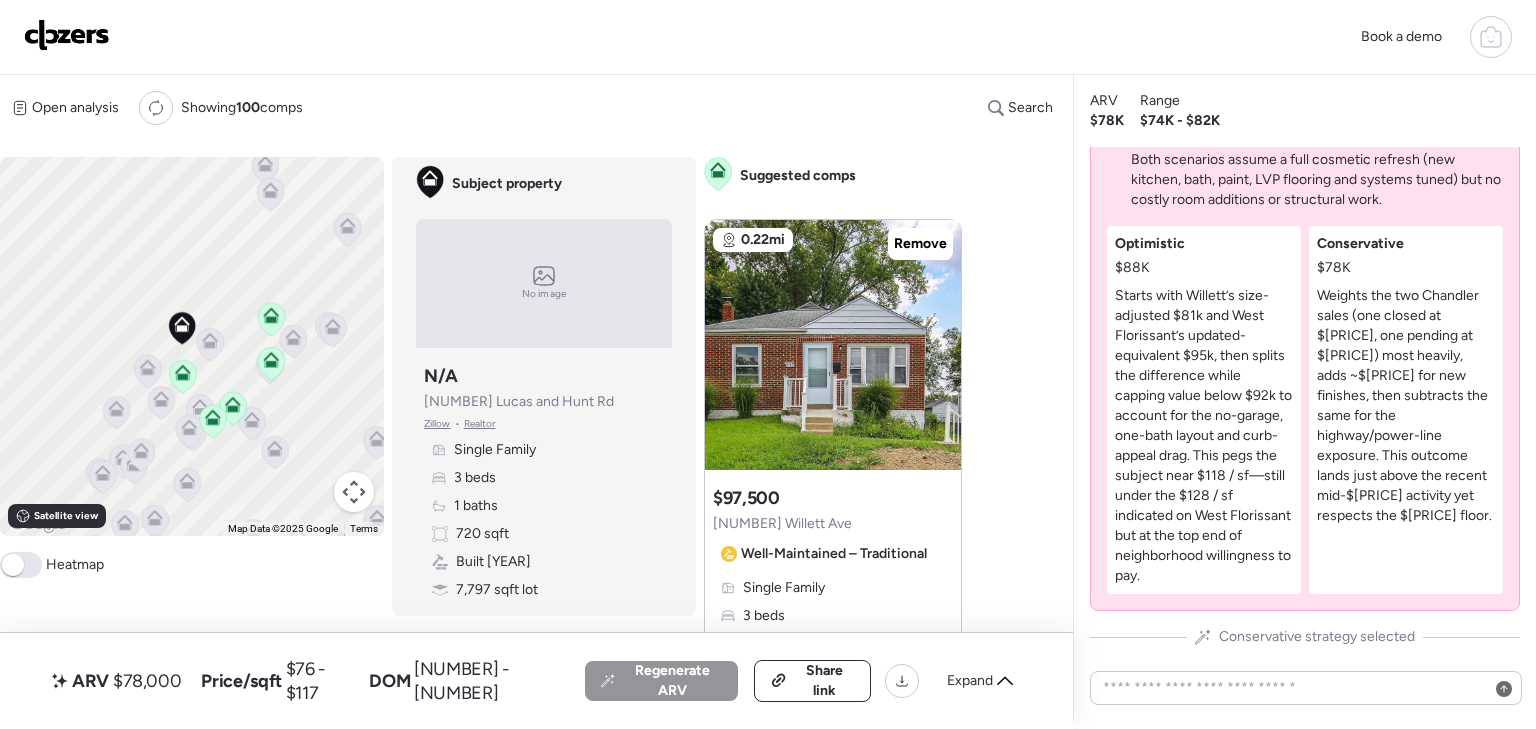 click 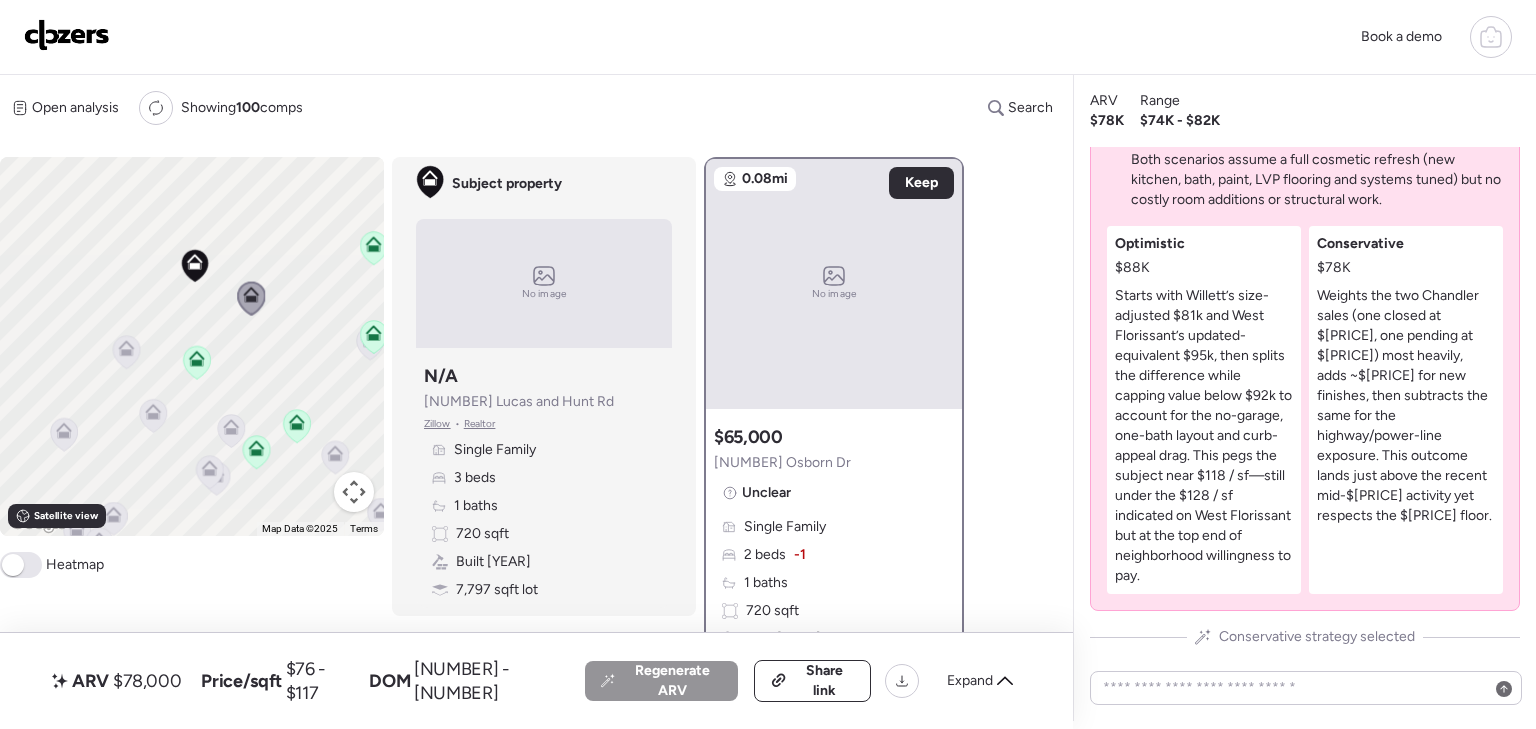 drag, startPoint x: 182, startPoint y: 351, endPoint x: 219, endPoint y: 297, distance: 65.459915 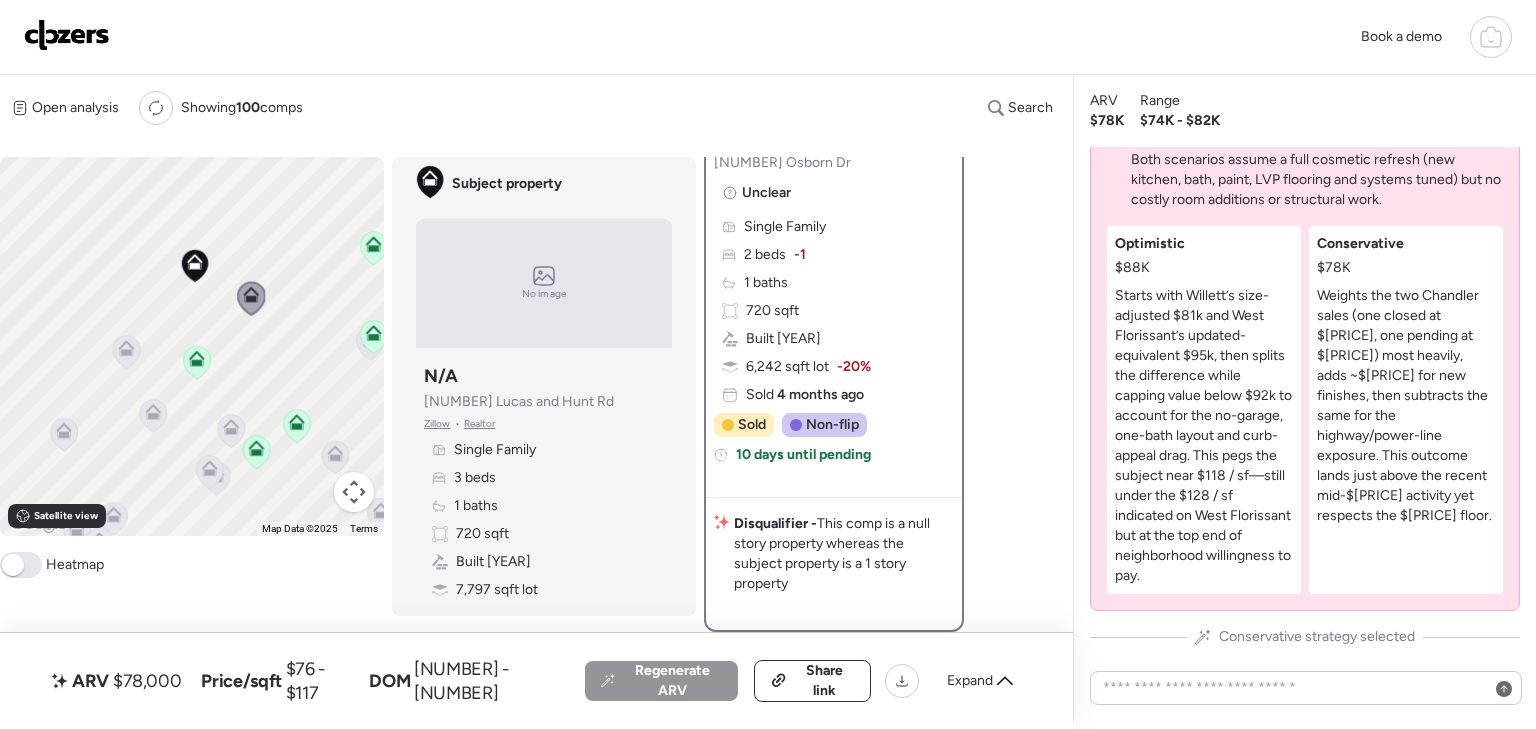 scroll, scrollTop: 200, scrollLeft: 0, axis: vertical 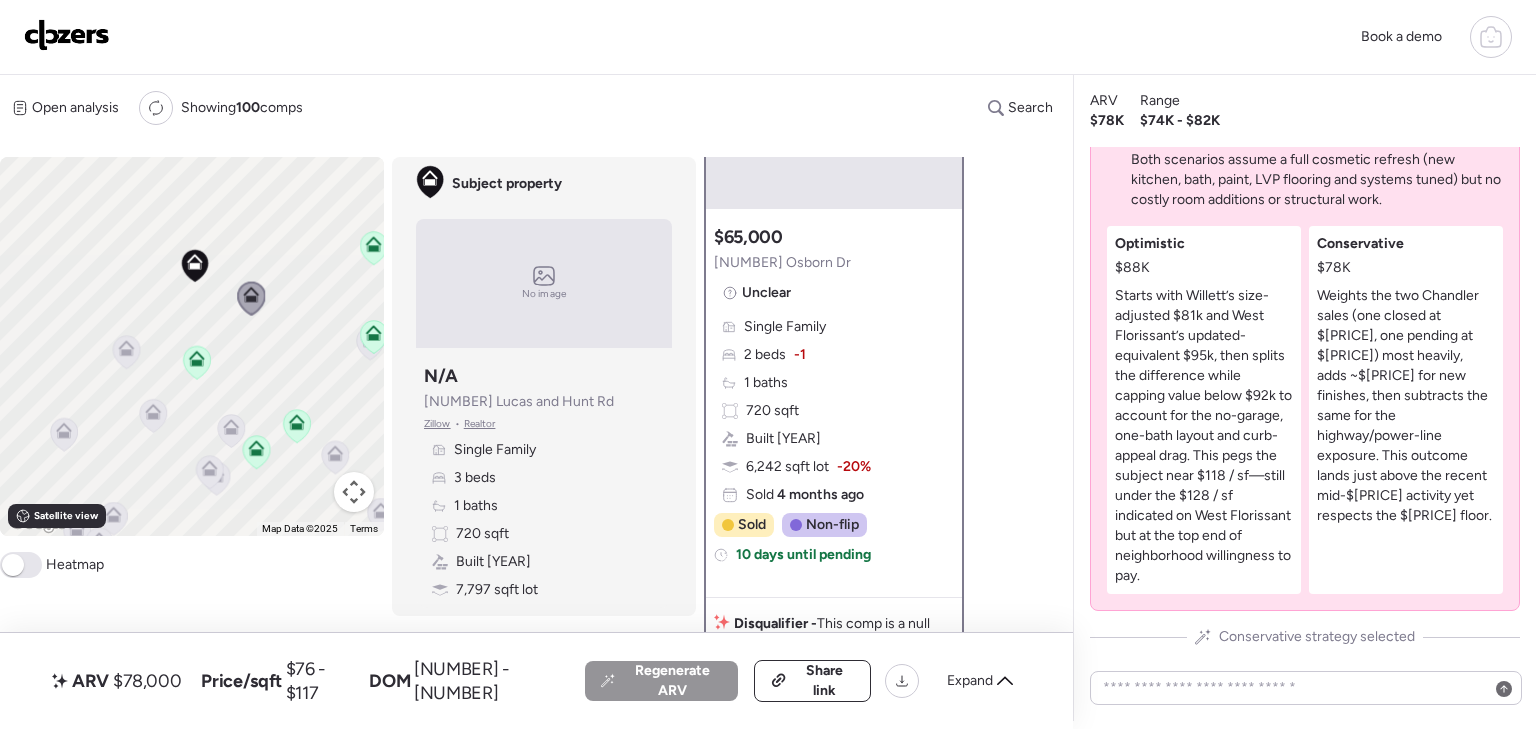 click 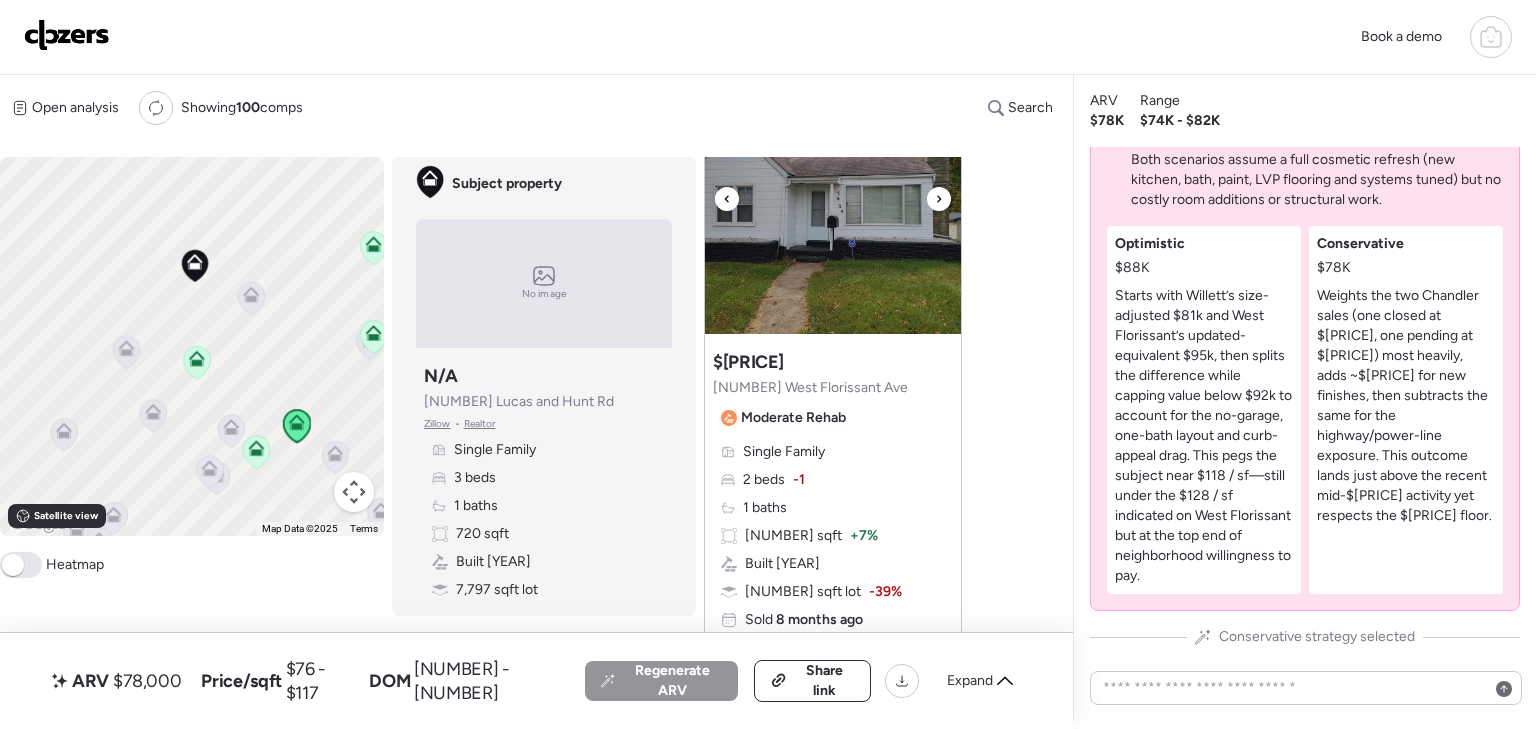 scroll, scrollTop: 1500, scrollLeft: 0, axis: vertical 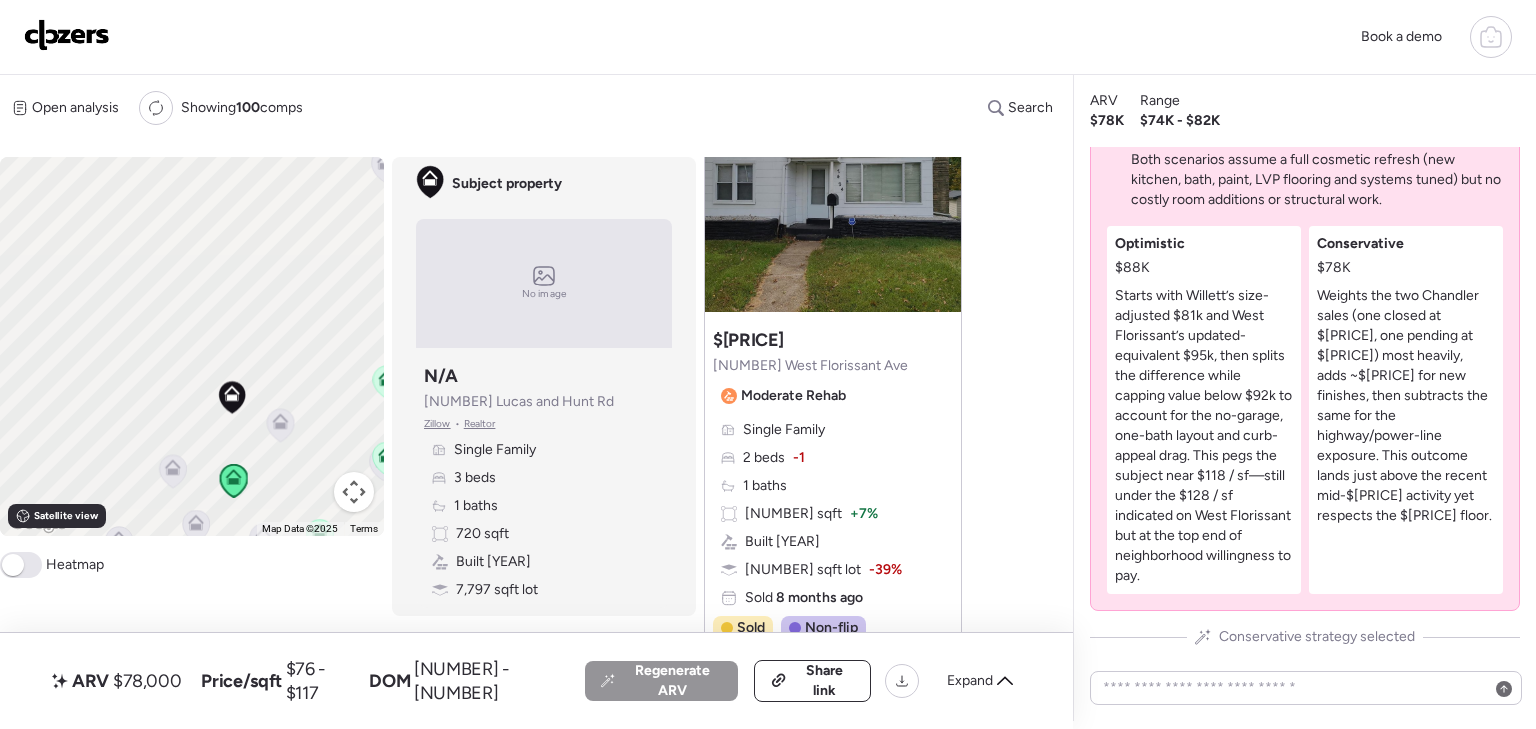 drag, startPoint x: 238, startPoint y: 335, endPoint x: 268, endPoint y: 462, distance: 130.49521 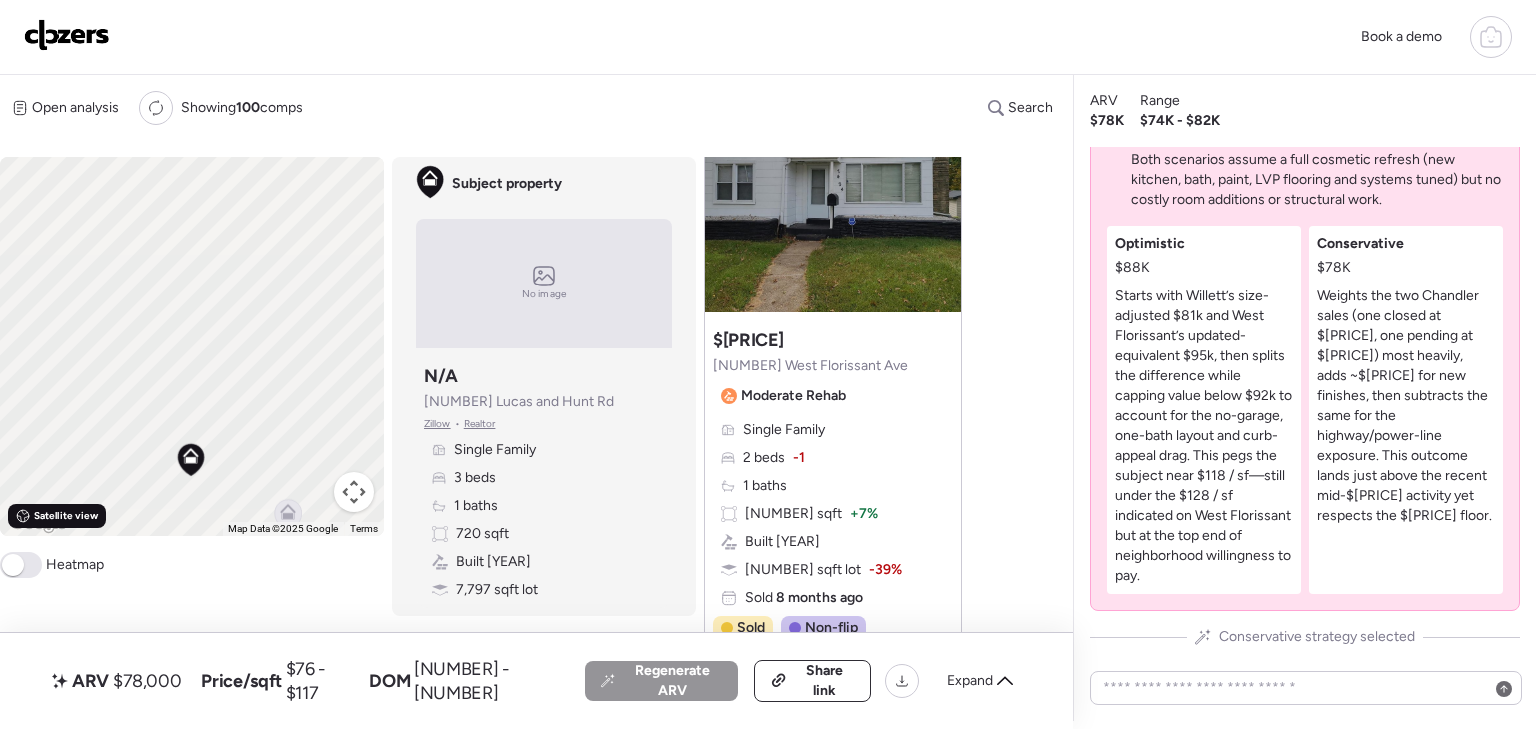 click on "Satellite view" at bounding box center [66, 516] 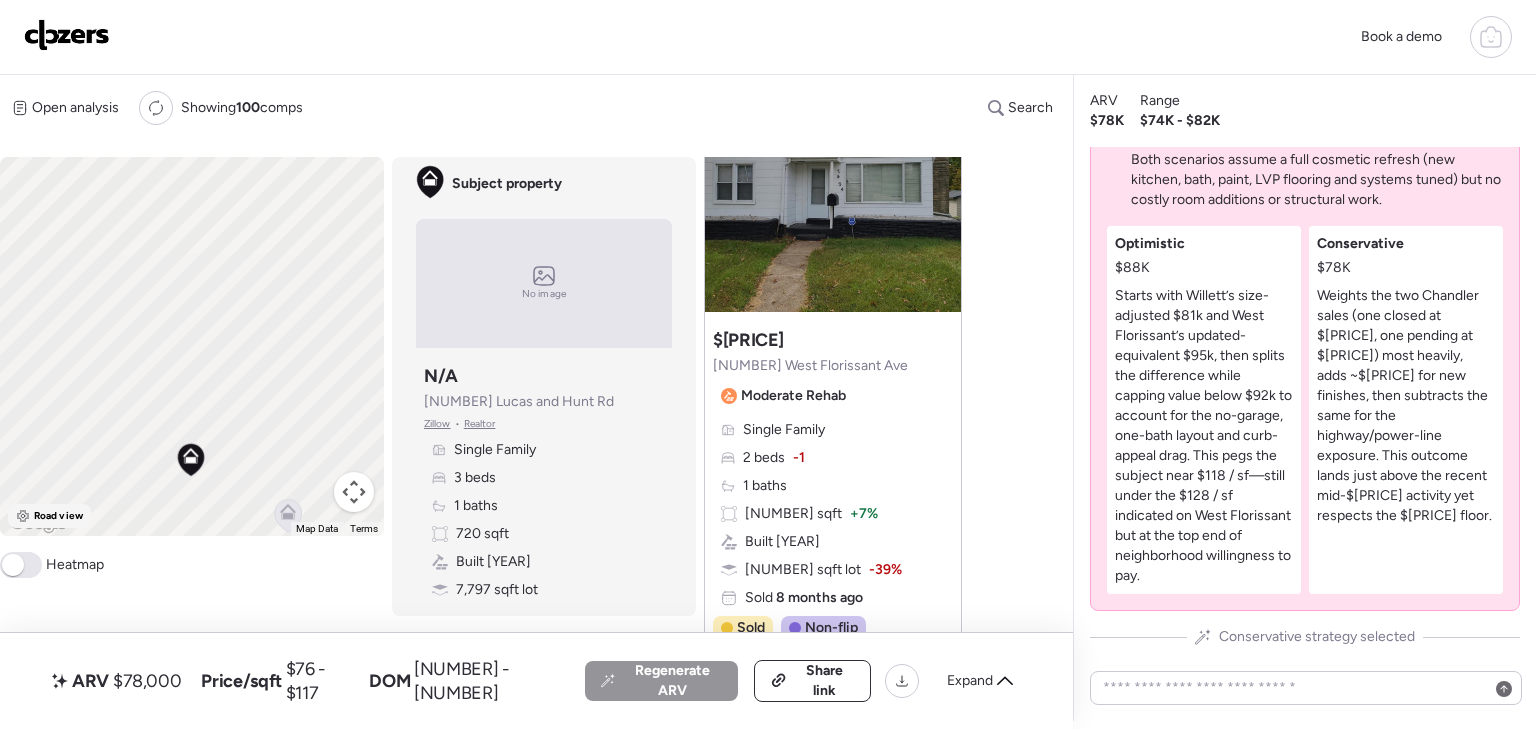 click on "Road view" at bounding box center [58, 516] 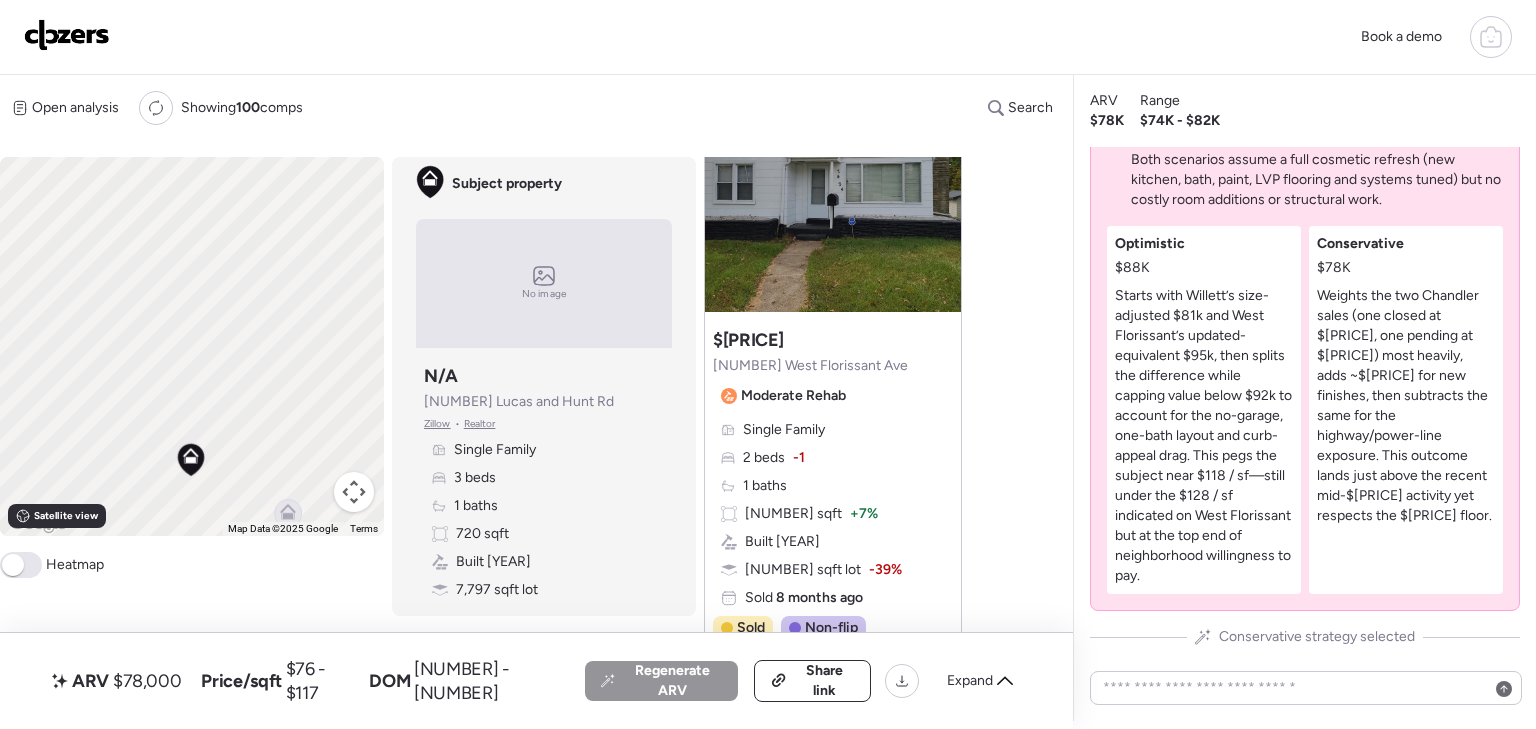 click on "To activate drag with keyboard, press Alt + Enter. Once in keyboard drag state, use the arrow keys to move the marker. To complete the drag, press the Enter key. To cancel, press Escape." at bounding box center (192, 346) 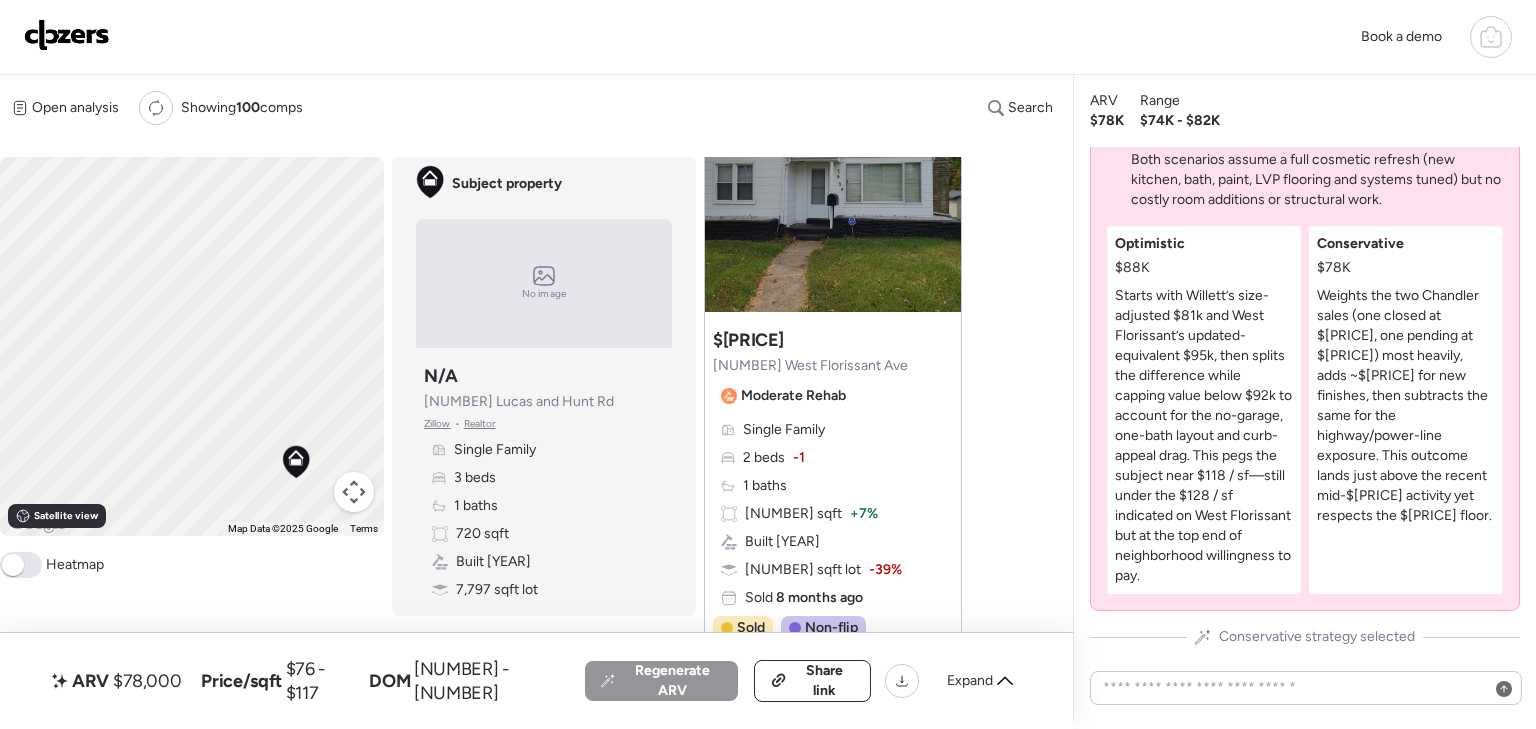 drag, startPoint x: 268, startPoint y: 457, endPoint x: 399, endPoint y: 318, distance: 191.00262 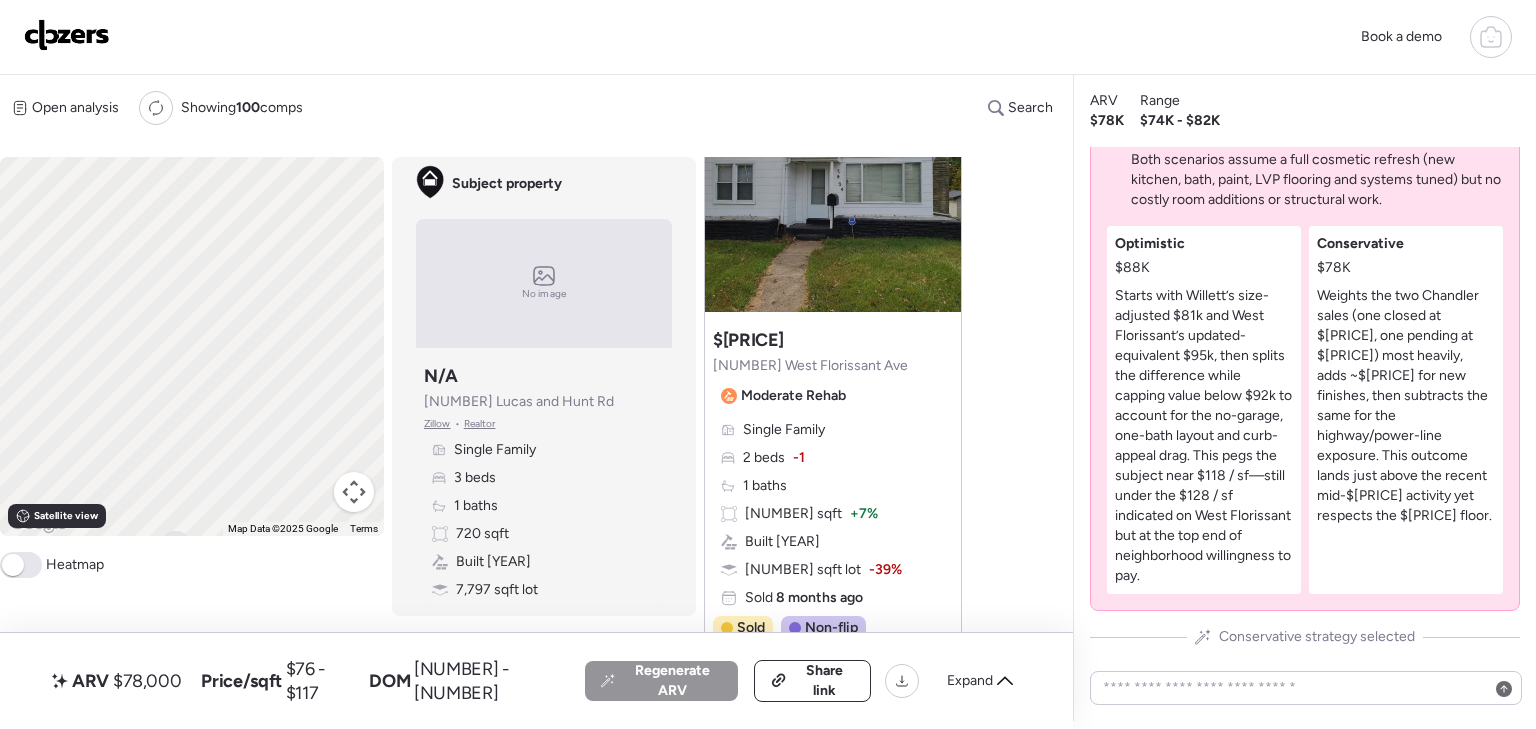 drag, startPoint x: 244, startPoint y: 379, endPoint x: 370, endPoint y: 314, distance: 141.778 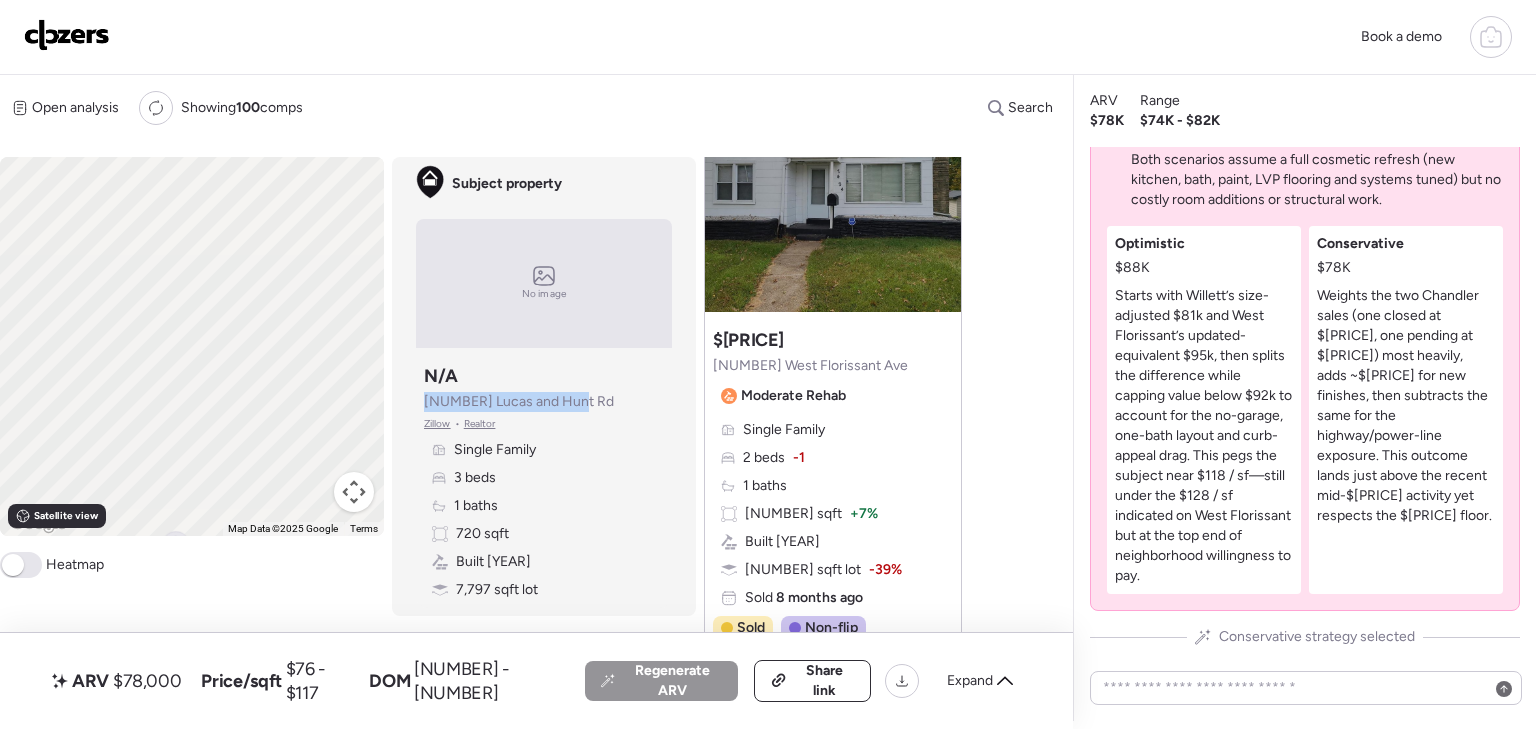 drag, startPoint x: 578, startPoint y: 403, endPoint x: 425, endPoint y: 393, distance: 153.32645 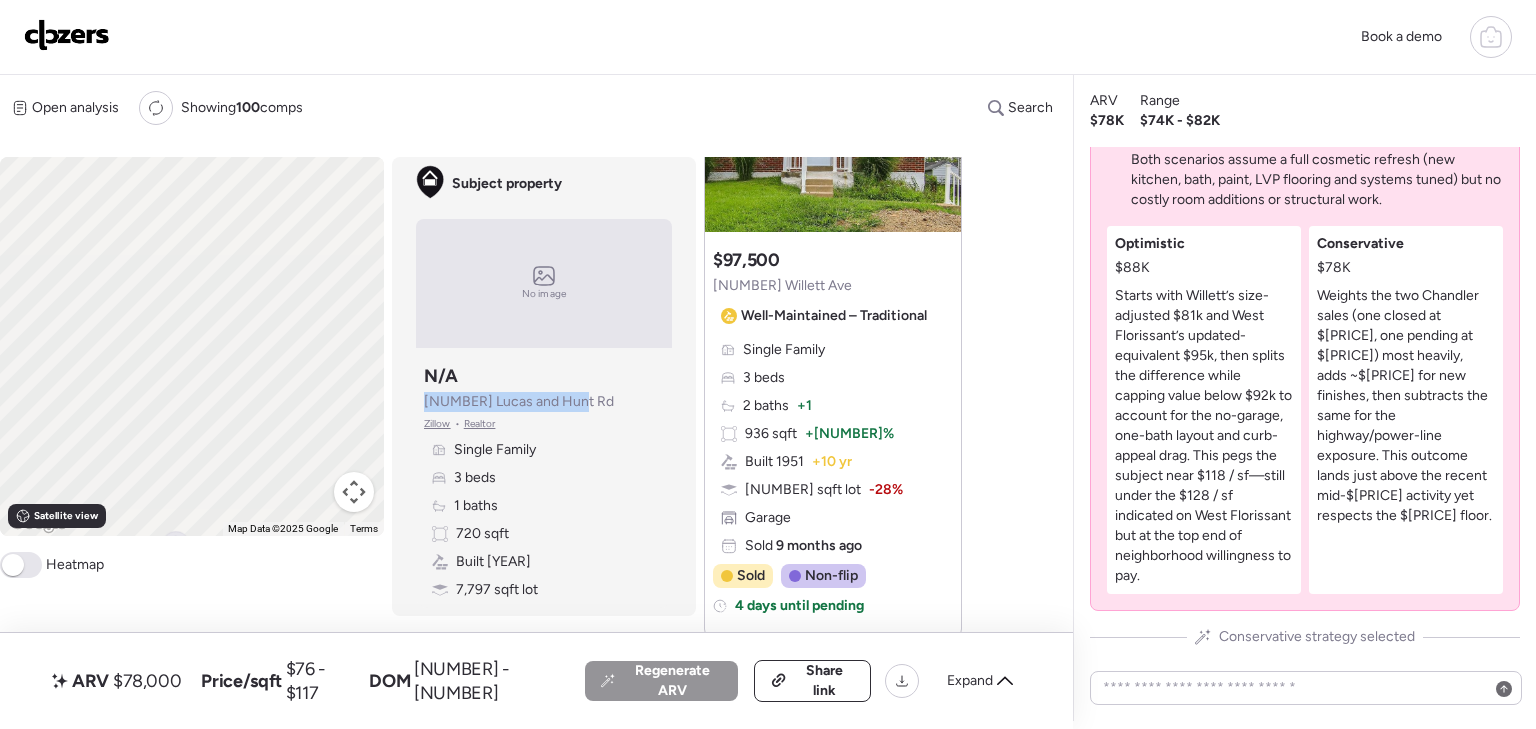 scroll, scrollTop: 952, scrollLeft: 0, axis: vertical 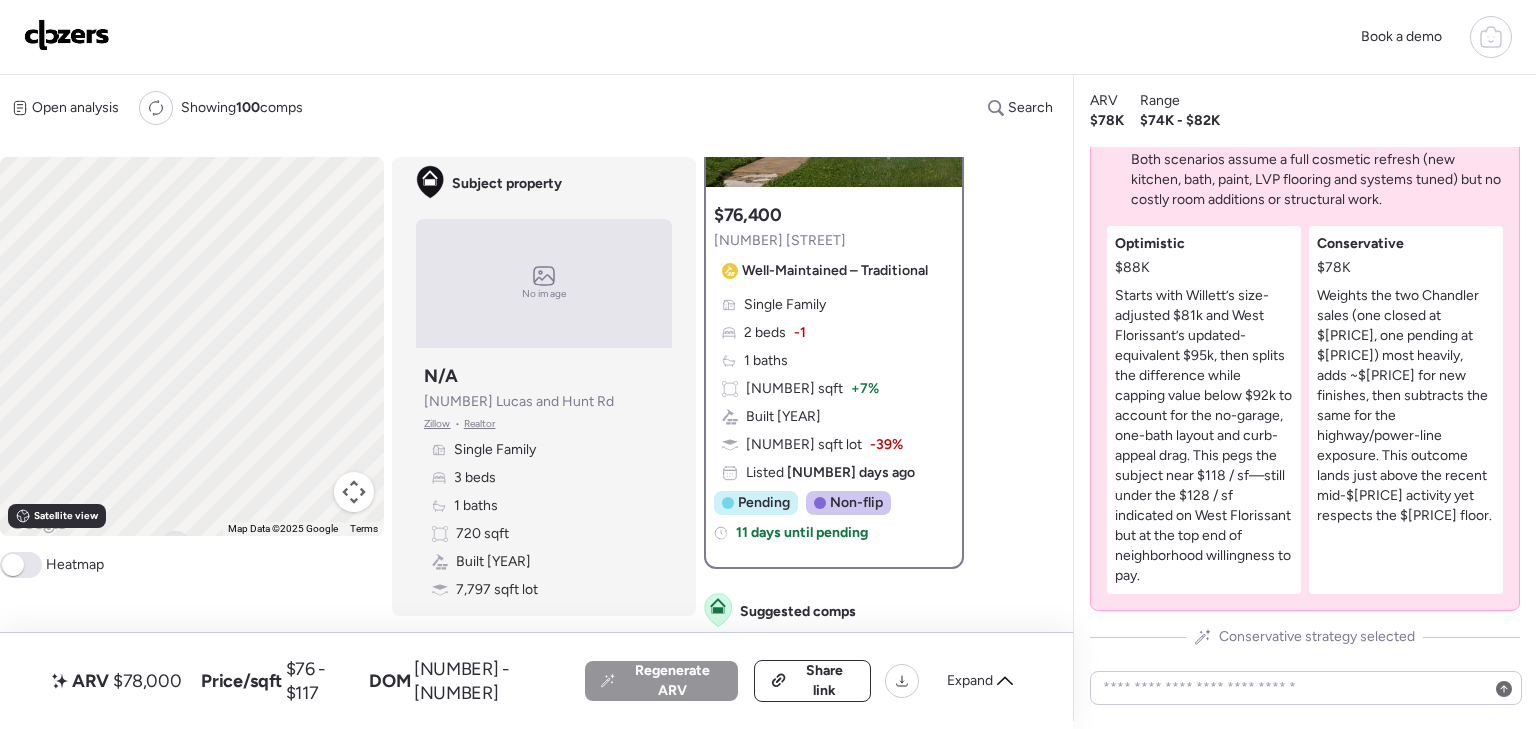 click on "Non-flip" at bounding box center (856, 503) 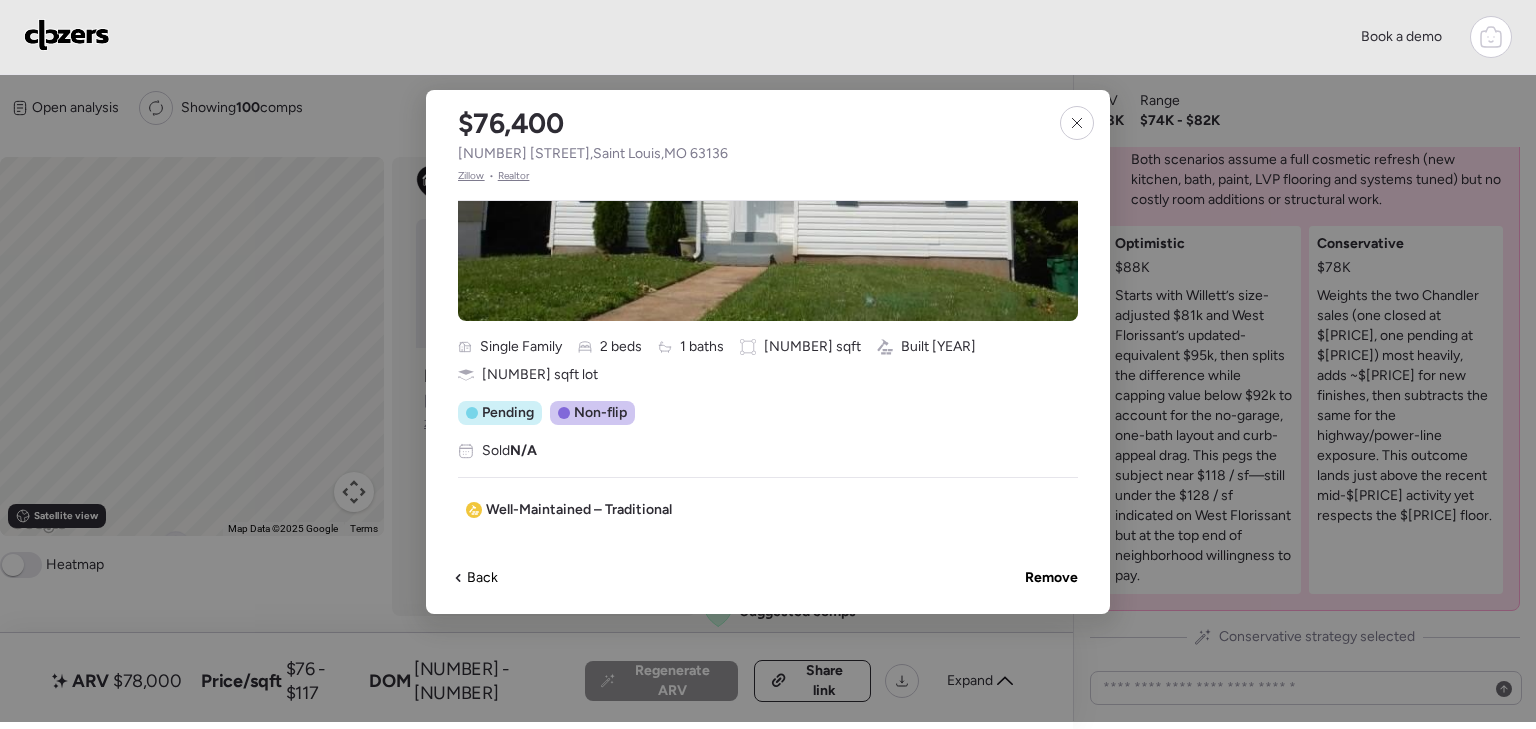 scroll, scrollTop: 298, scrollLeft: 0, axis: vertical 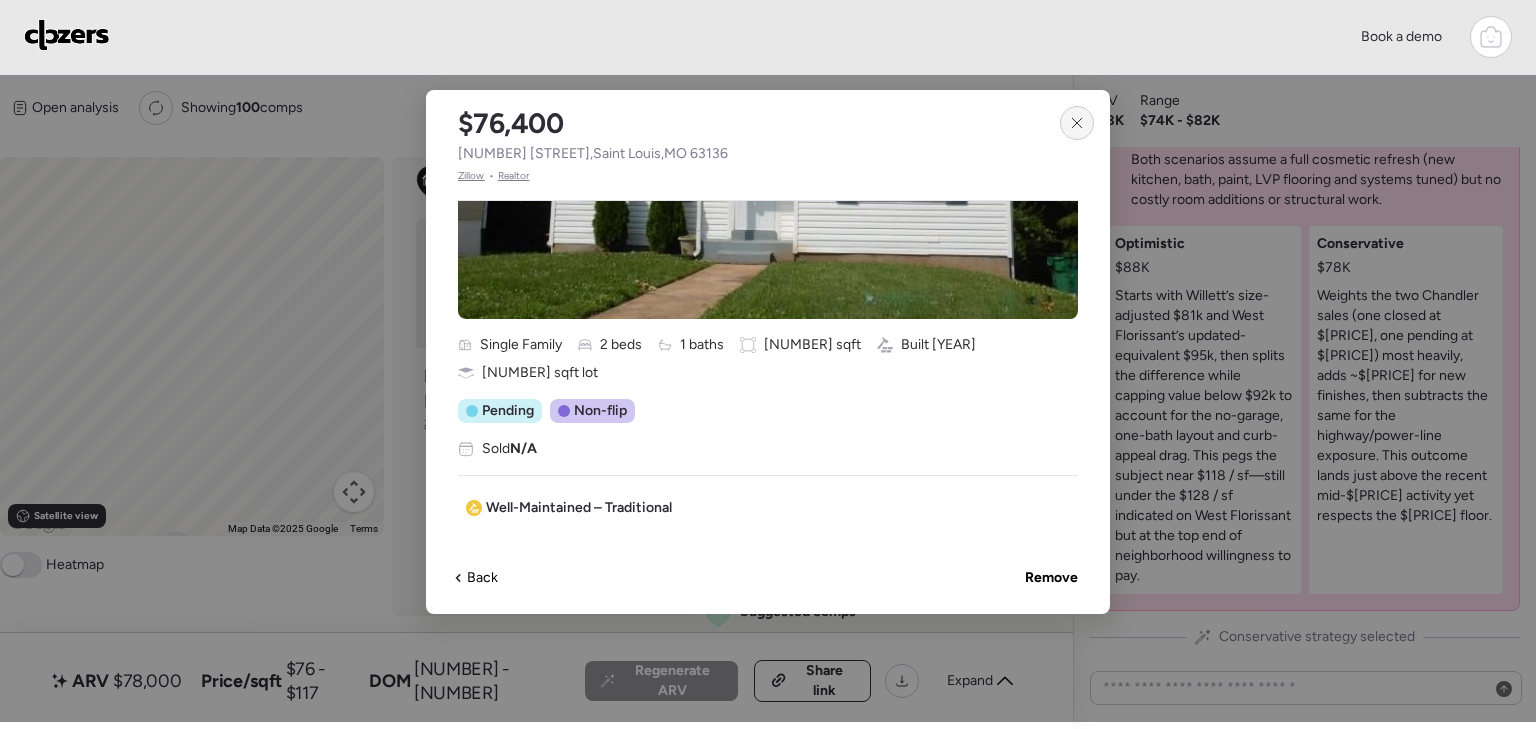 click 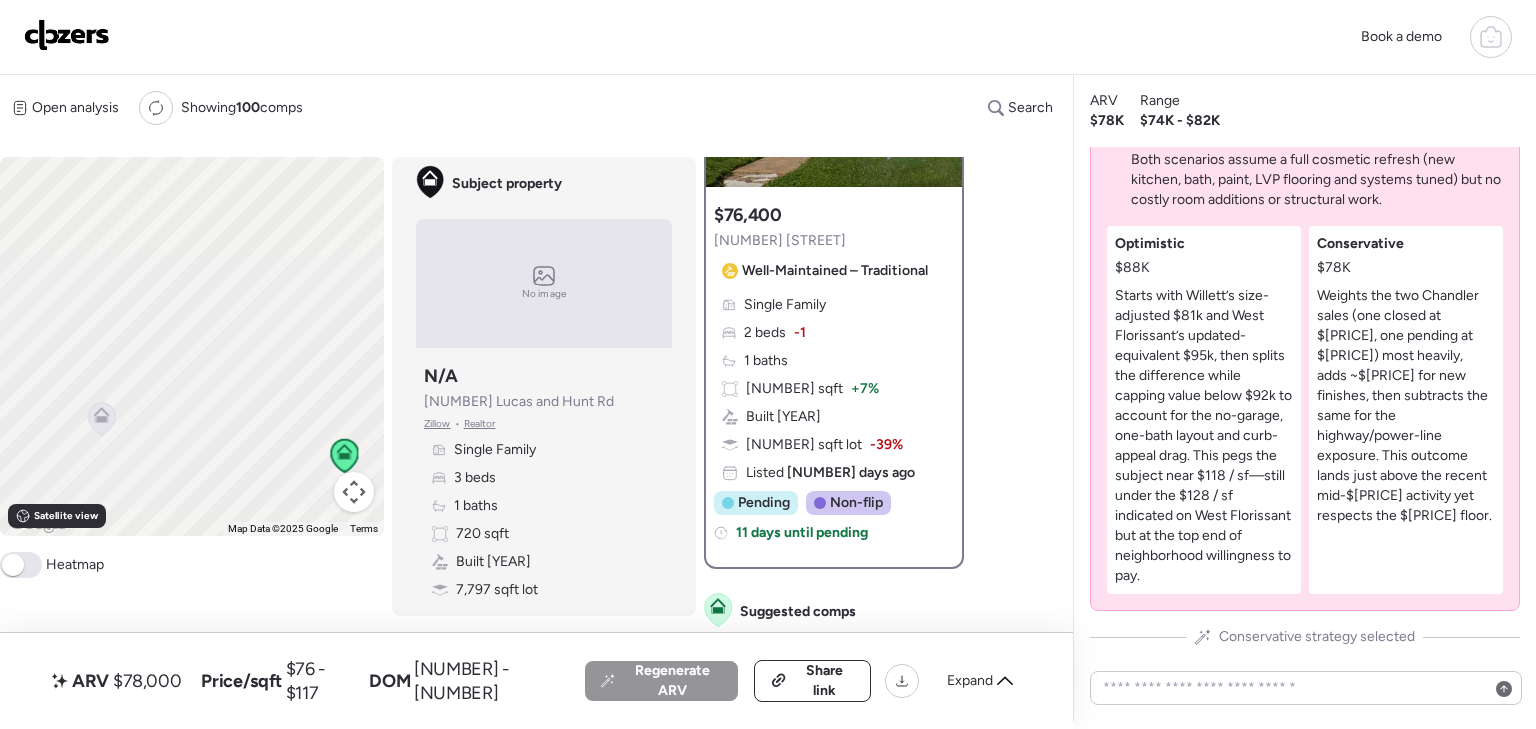 drag, startPoint x: 299, startPoint y: 415, endPoint x: 222, endPoint y: 270, distance: 164.17673 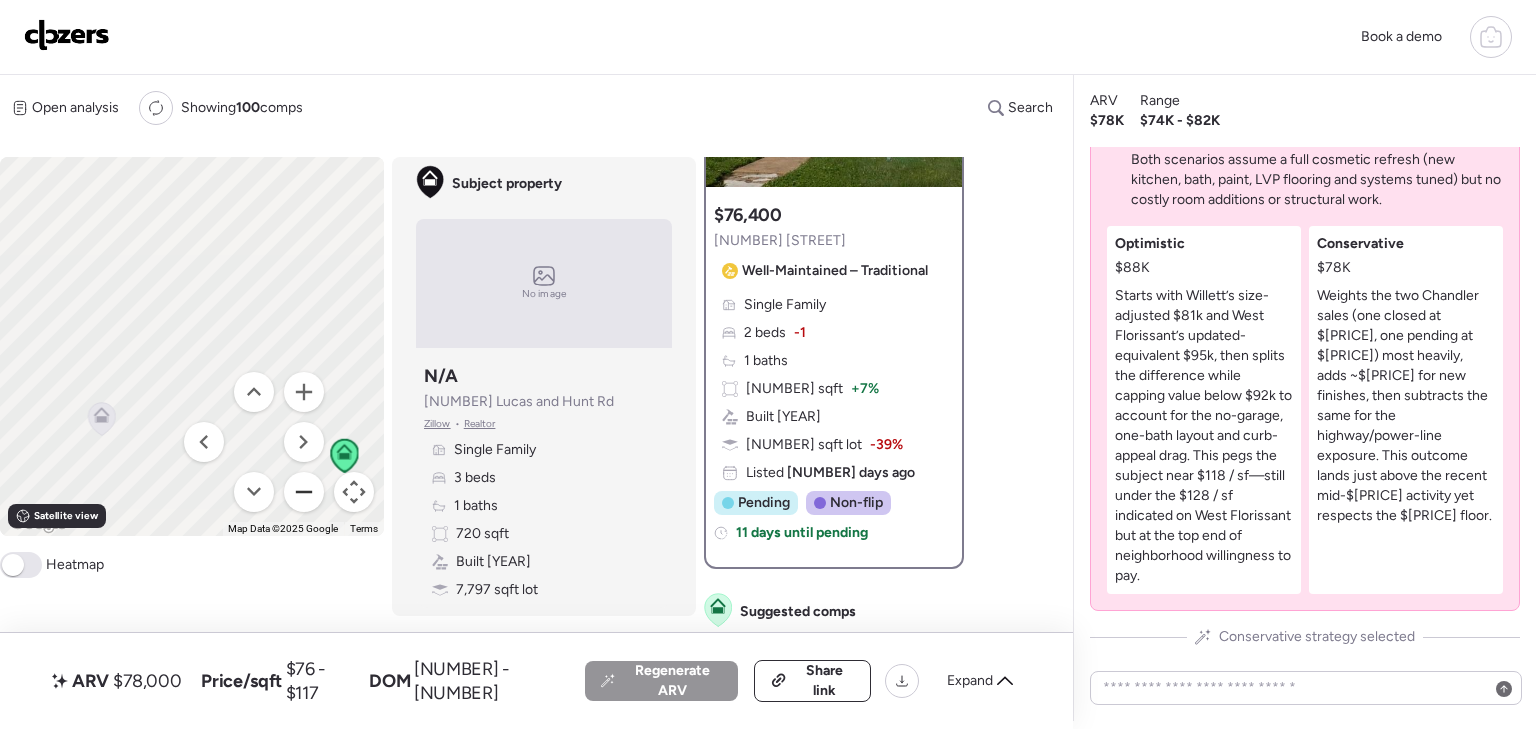 click at bounding box center (304, 492) 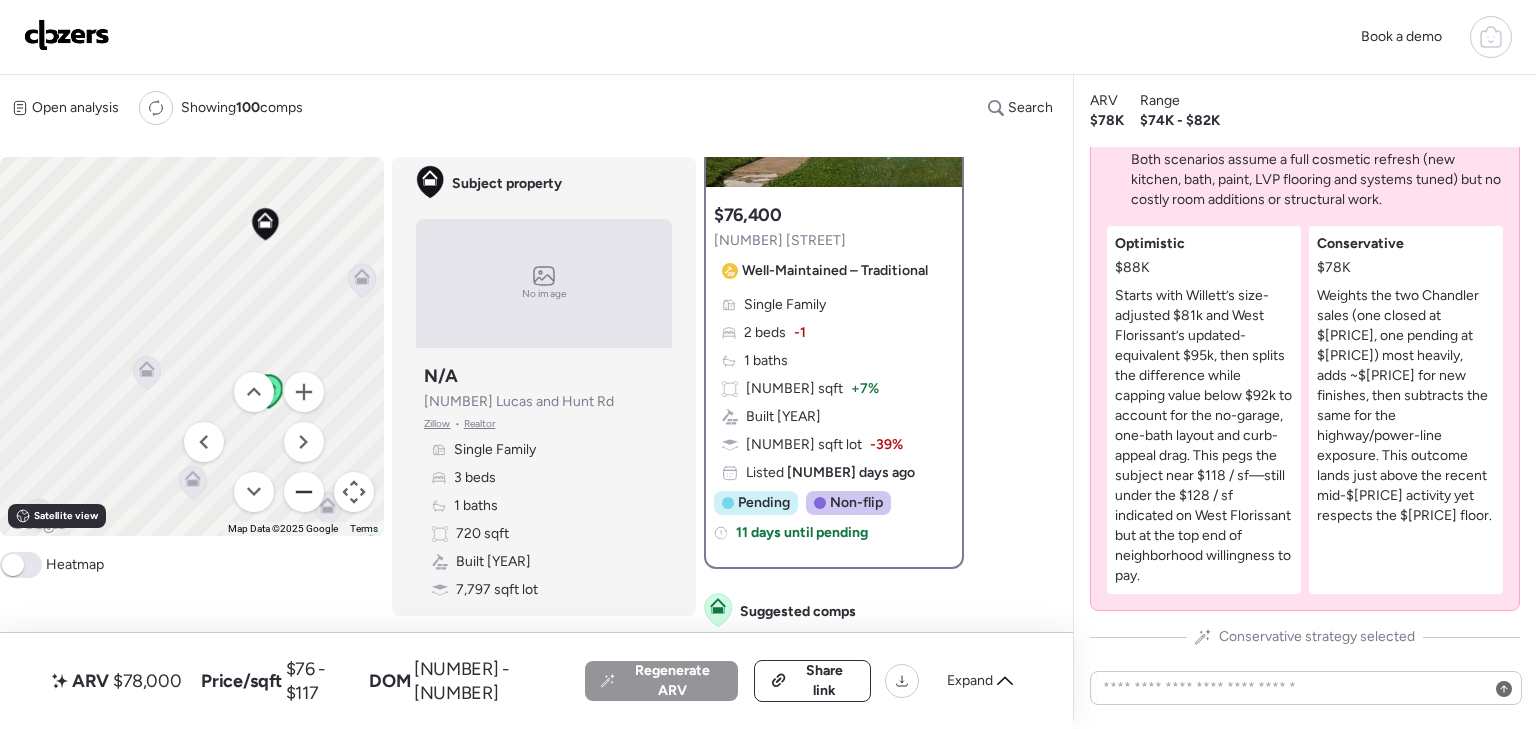 click at bounding box center (304, 492) 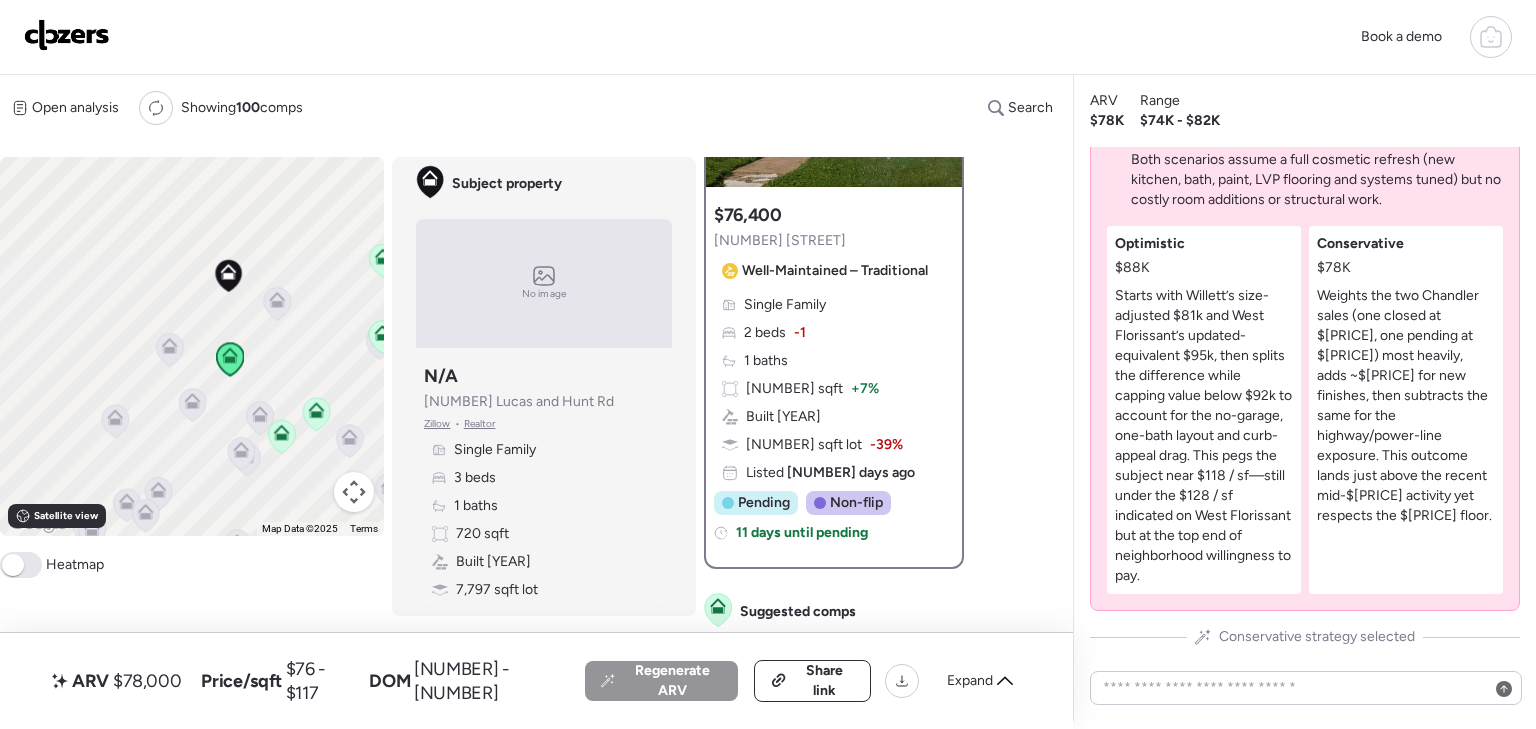 click 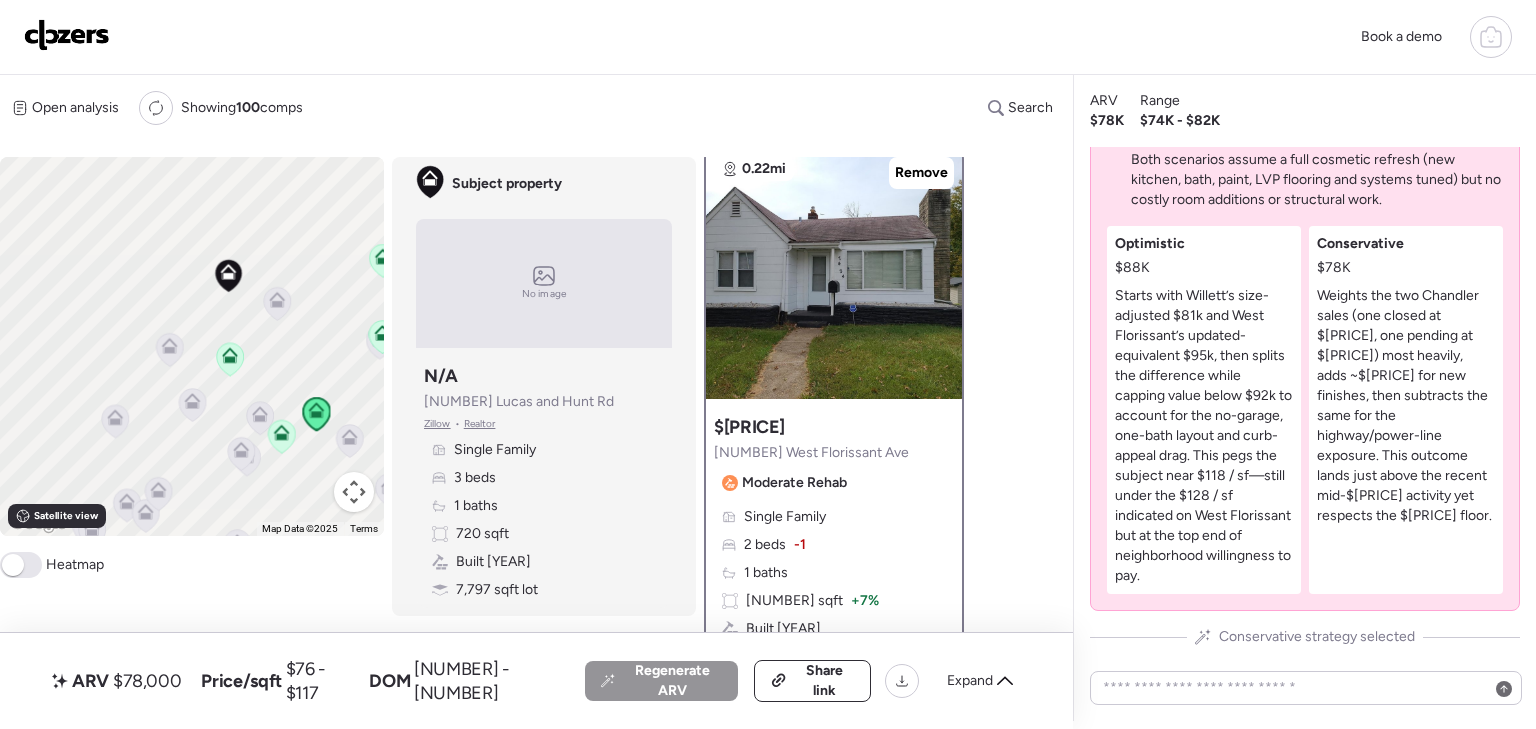 scroll, scrollTop: 0, scrollLeft: 0, axis: both 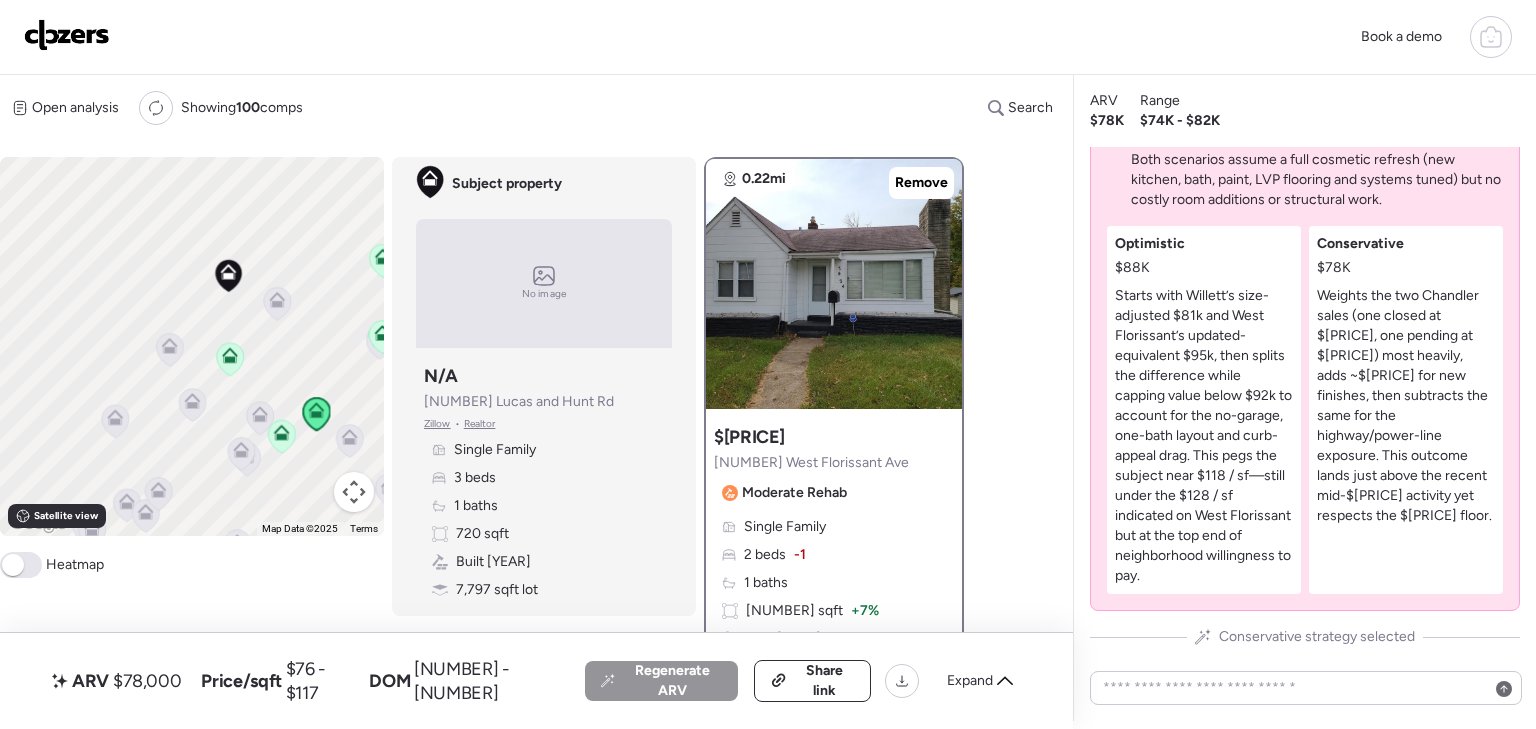 click 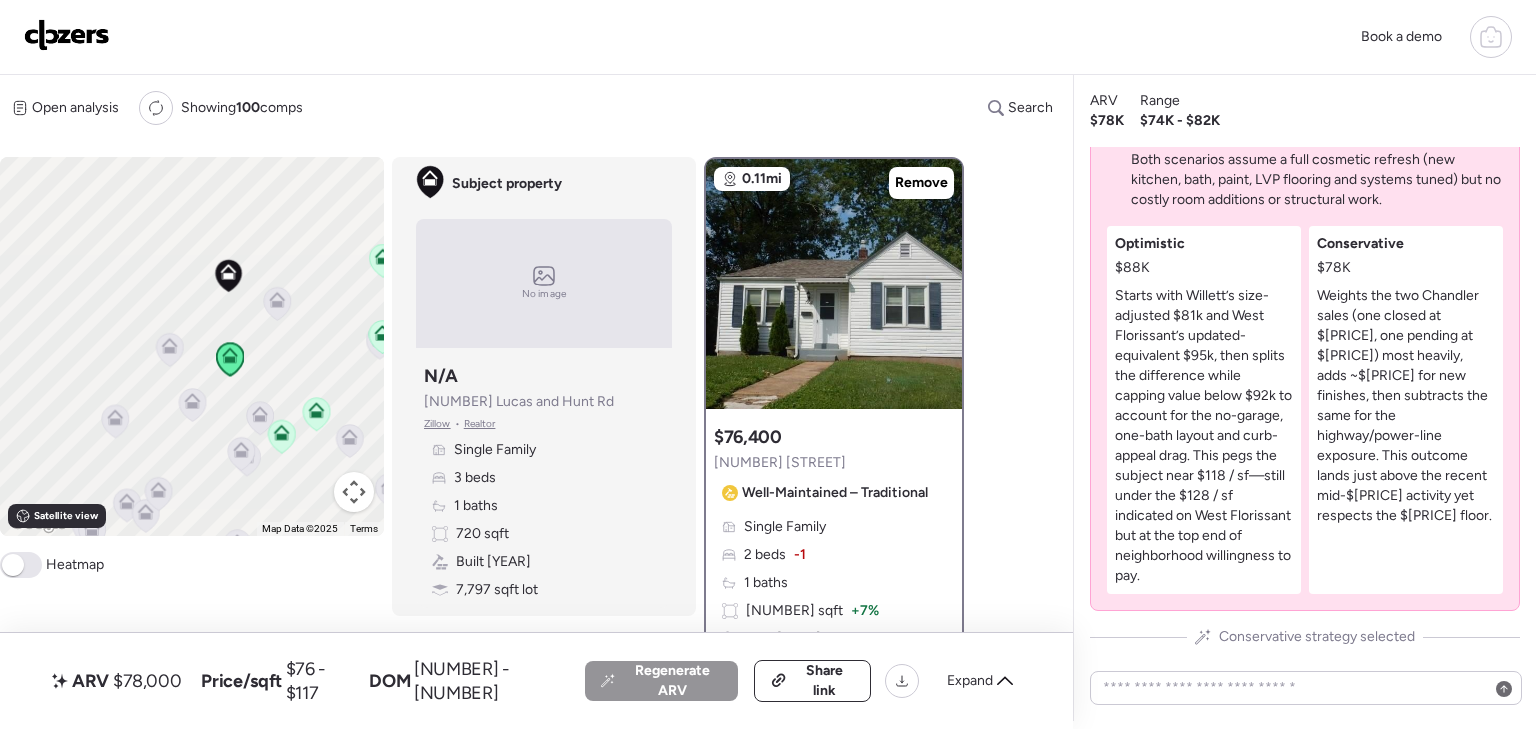 click 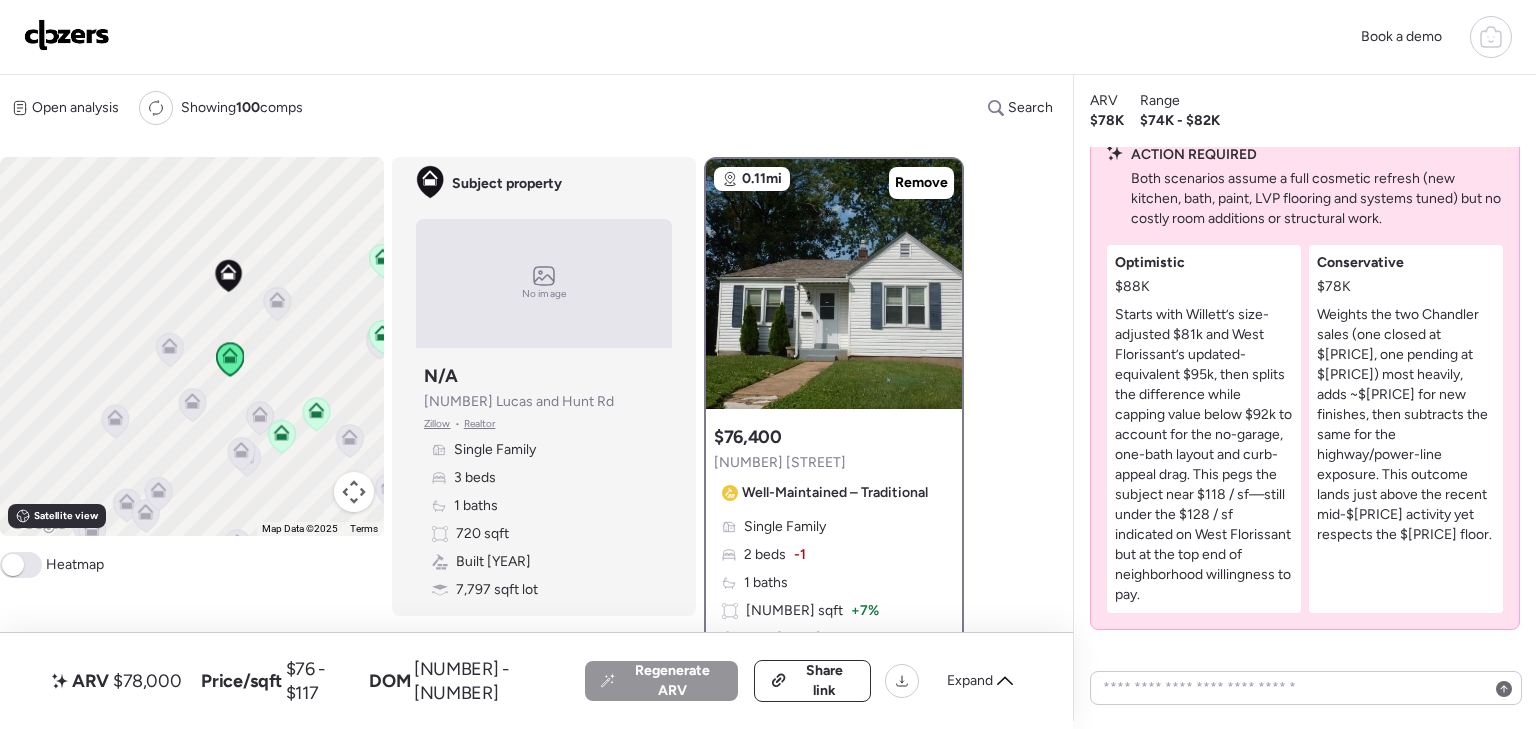 scroll, scrollTop: 0, scrollLeft: 0, axis: both 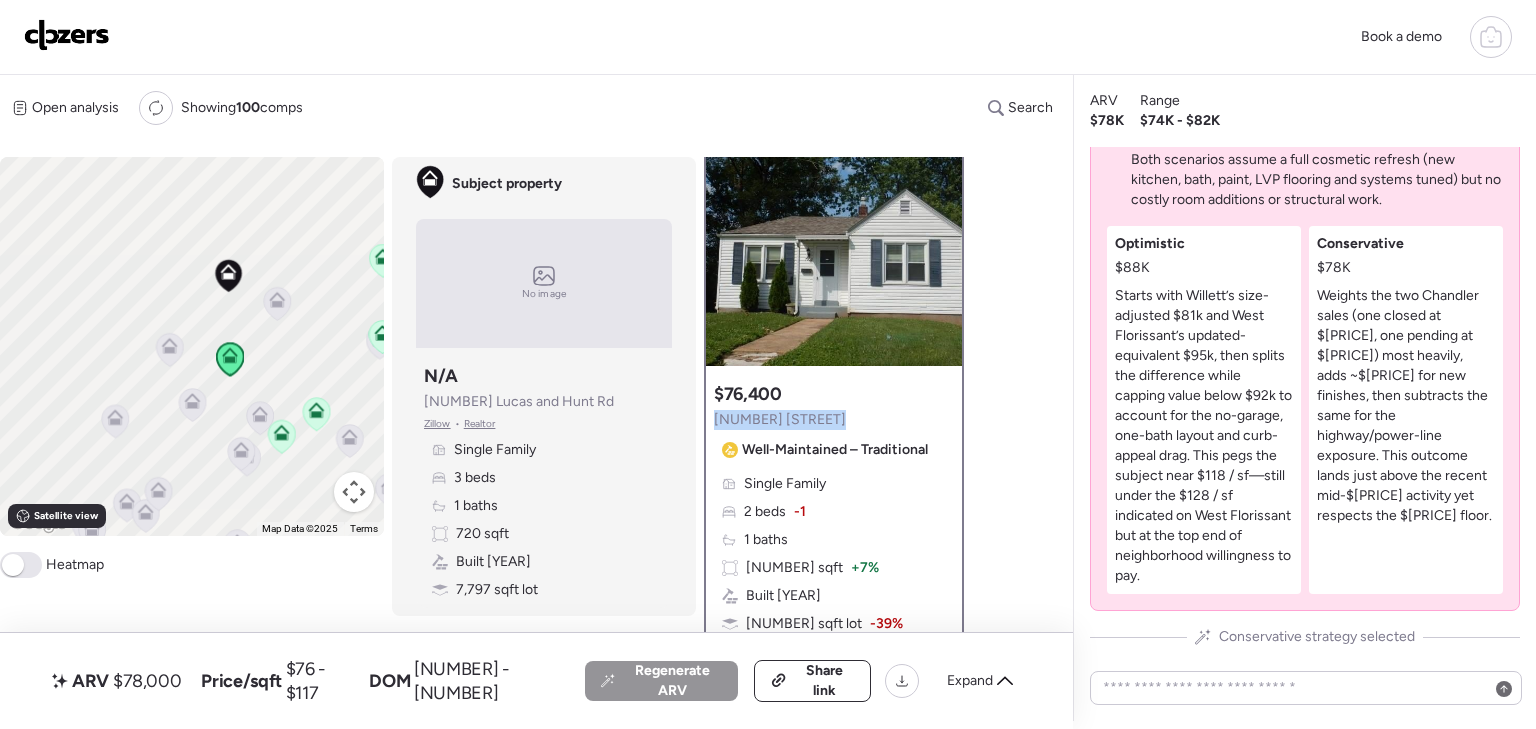 drag, startPoint x: 835, startPoint y: 419, endPoint x: 711, endPoint y: 415, distance: 124.0645 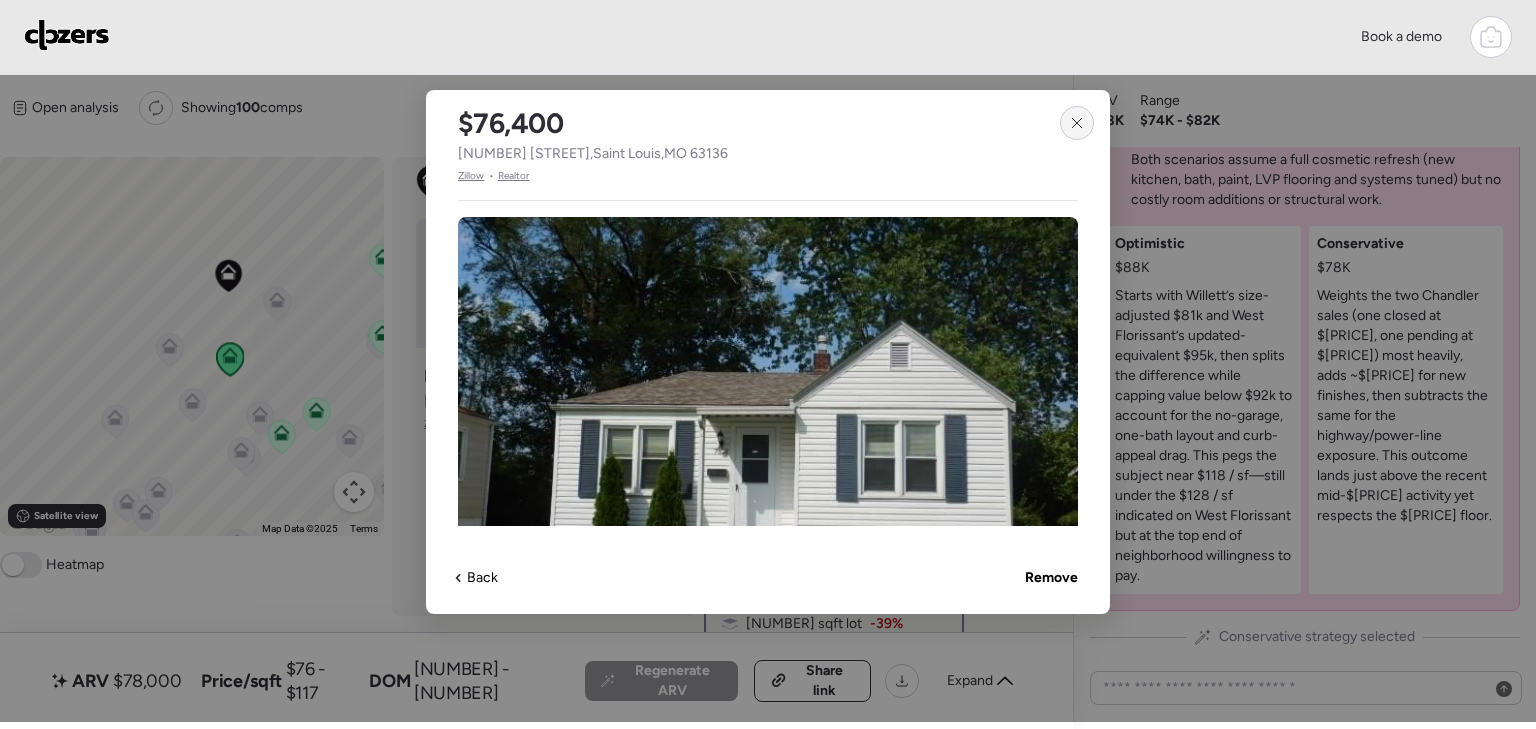 click 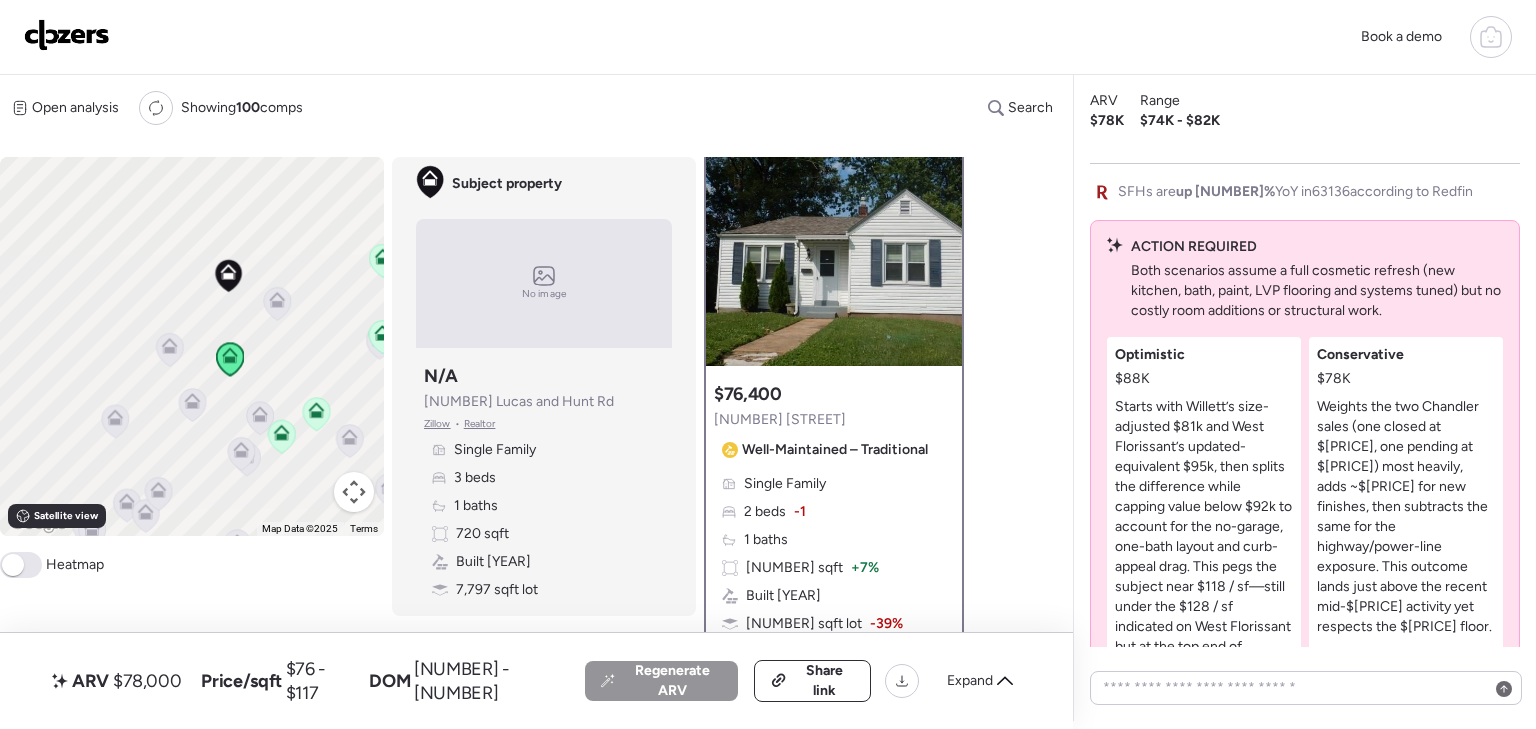 scroll, scrollTop: -130, scrollLeft: 0, axis: vertical 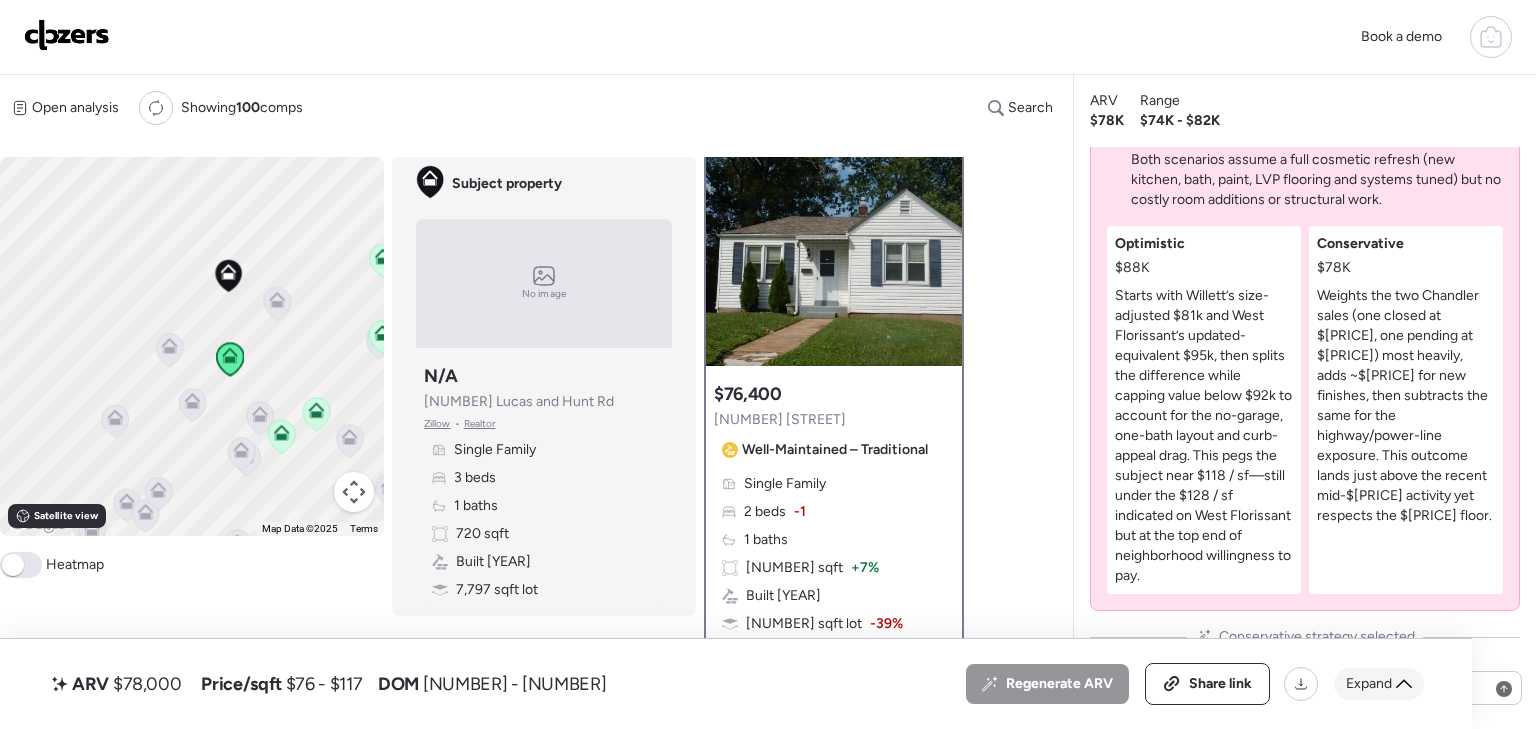 click 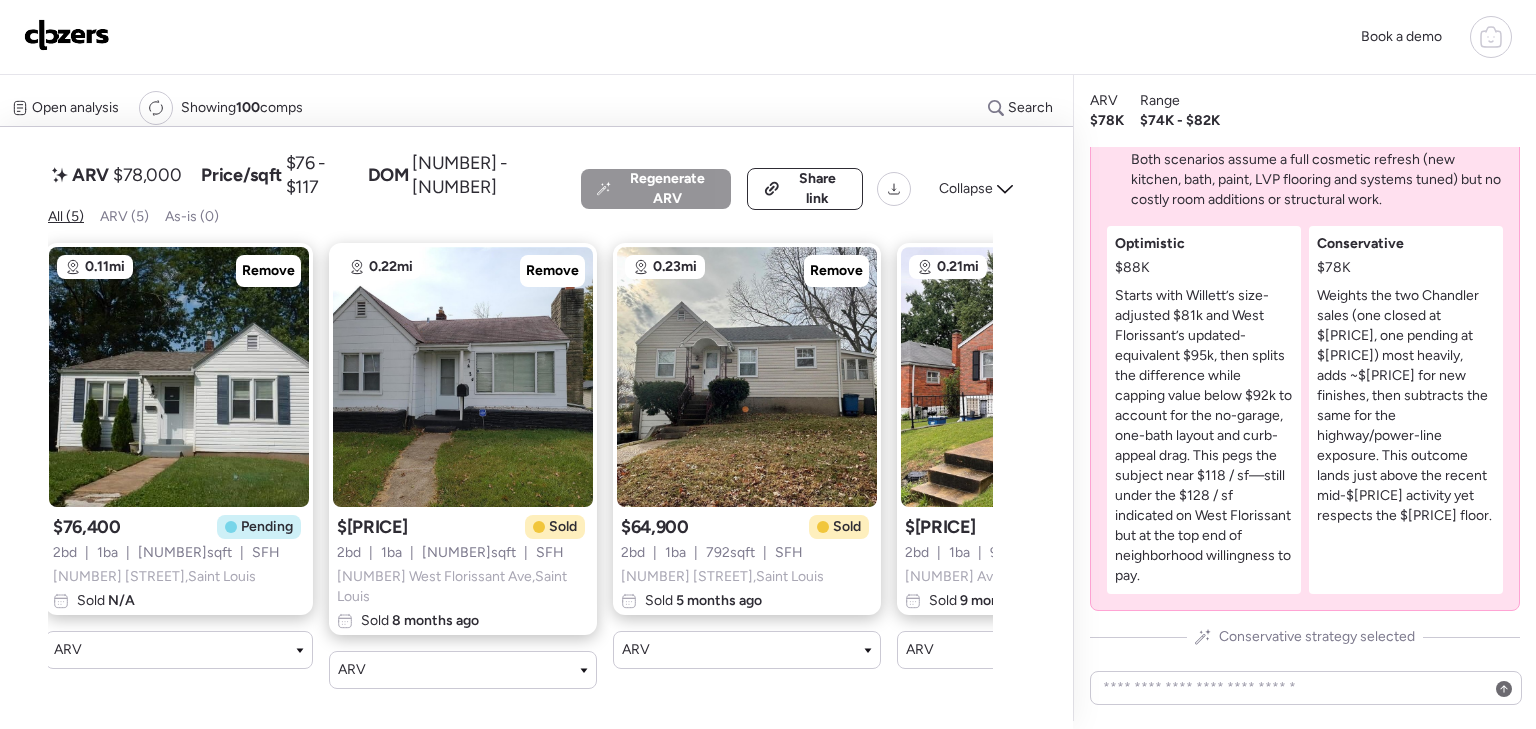 scroll, scrollTop: 0, scrollLeft: 0, axis: both 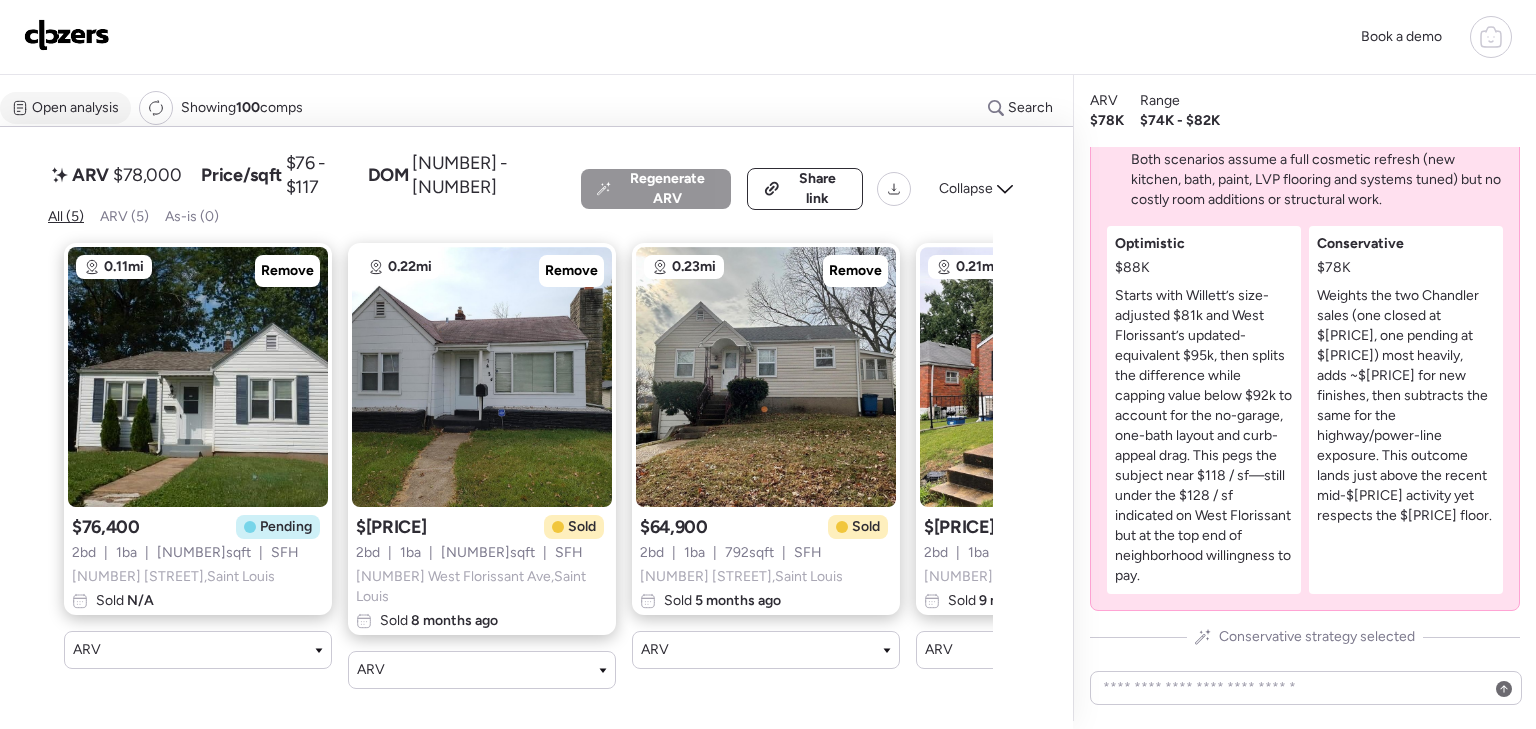 click on "Open analysis" at bounding box center (75, 108) 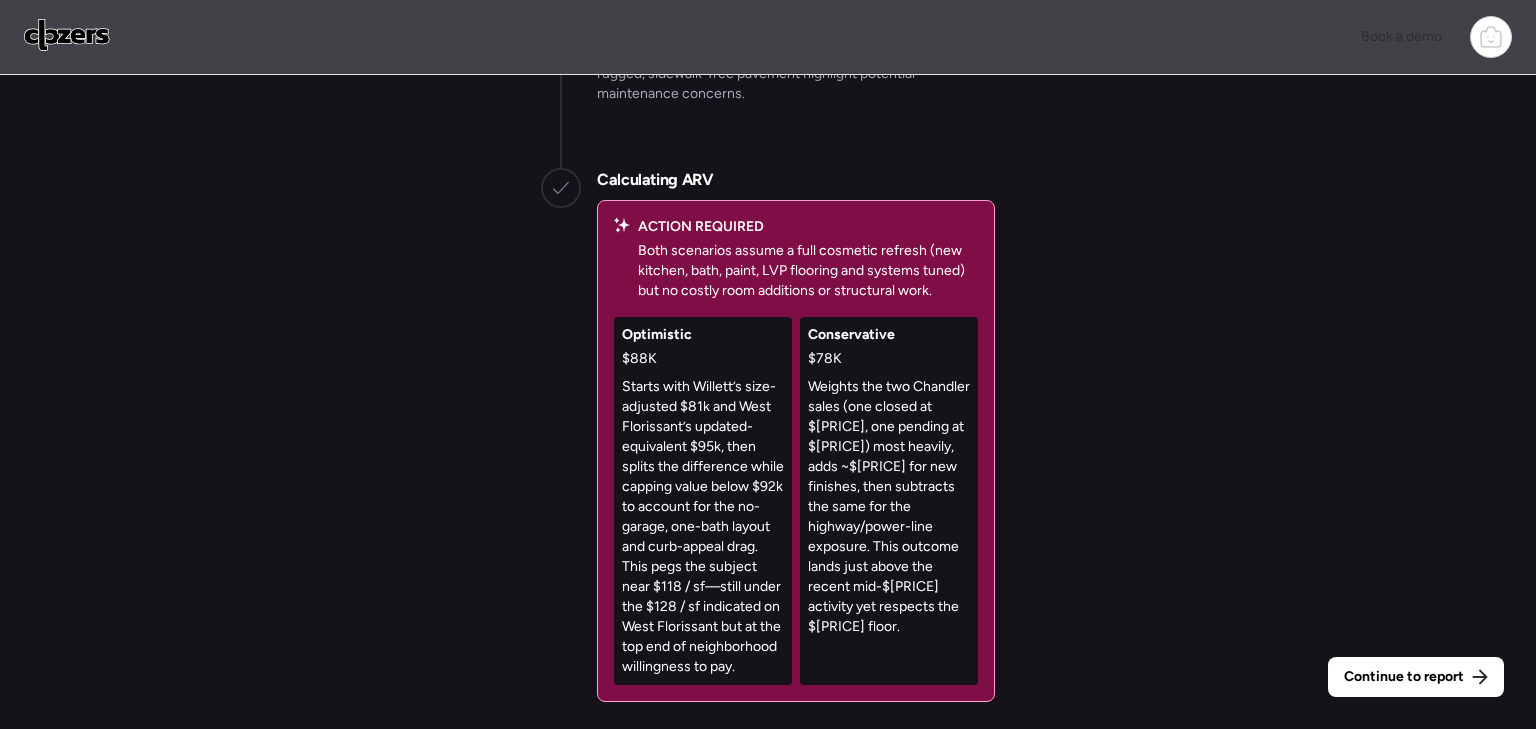 click on "Continue to report Gathering all comps... I found [NUMBER] possible comps near [NUMBER] [STREET], [CITY], [STATE]
Getting Redfin market data... SFHs are up [PERCENT]% YoY in [ZIP] according to Redfin
Getting US Census Bureau data... [NUMBER] [STREET] is in an area with:
Median Household Income: $[PRICE]
Employment Rate: [PERCENT]%
Population Growth: [PERCENT]%
Analyzing subject's curb appeal... 😬 Low – The subject sits immediately below a guard-railed highway embankment and under large overhead power lines (noise, fumes, visual blight). Litter, cracked pavement and an overgrown vacant lot next door hurt curb appeal, while a nearby multi-lane arterial serving apartments (not the subject) adds heavy traffic. Surrounding brick houses/apartments look generally maintained, but positives are outweighed by these risks.
Running market analysis... Conventional Market
Starting with close comps... Pulling the closest comps to the subject property.
Analyzing property build type..." at bounding box center (768, 404) 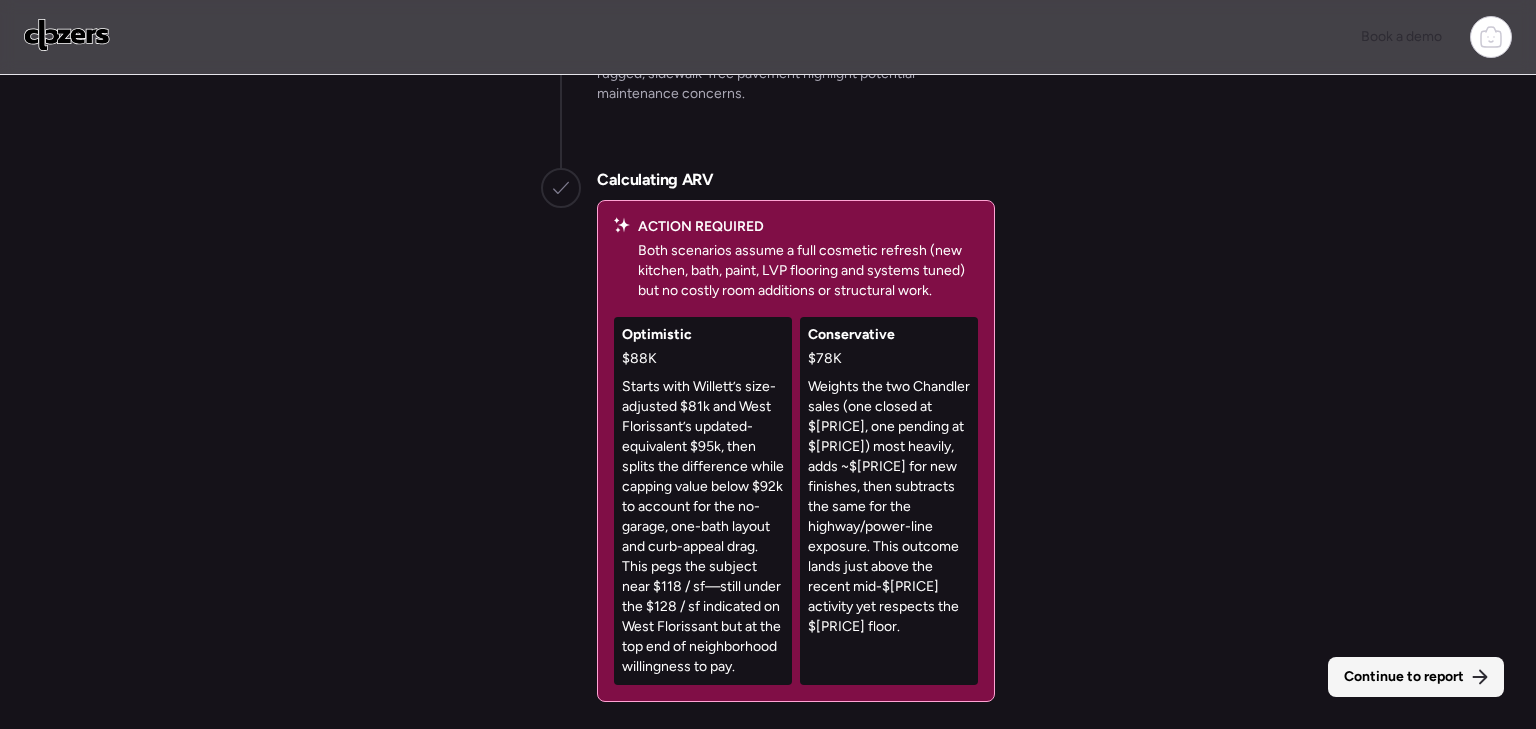click on "Continue to report" at bounding box center [1404, 677] 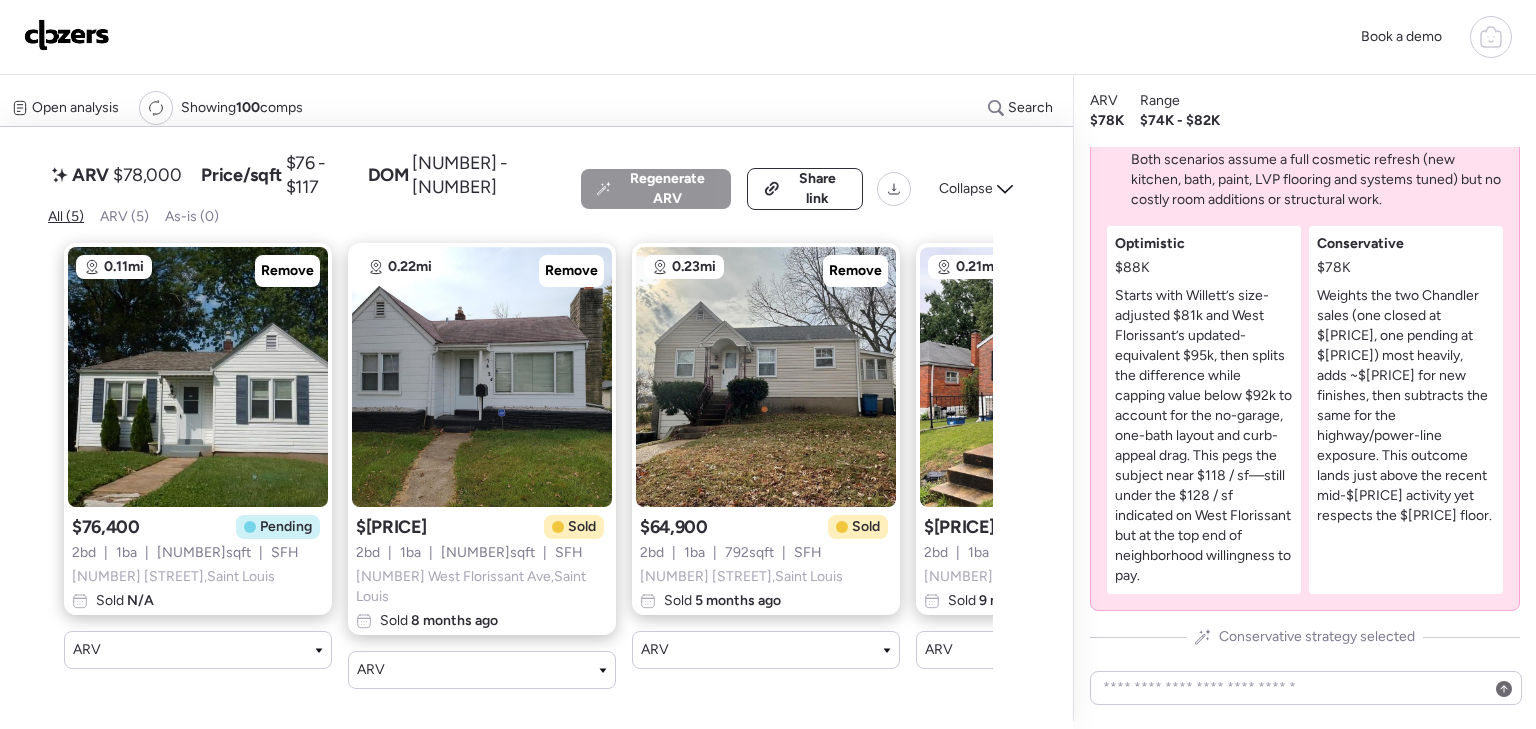 click at bounding box center (1491, 37) 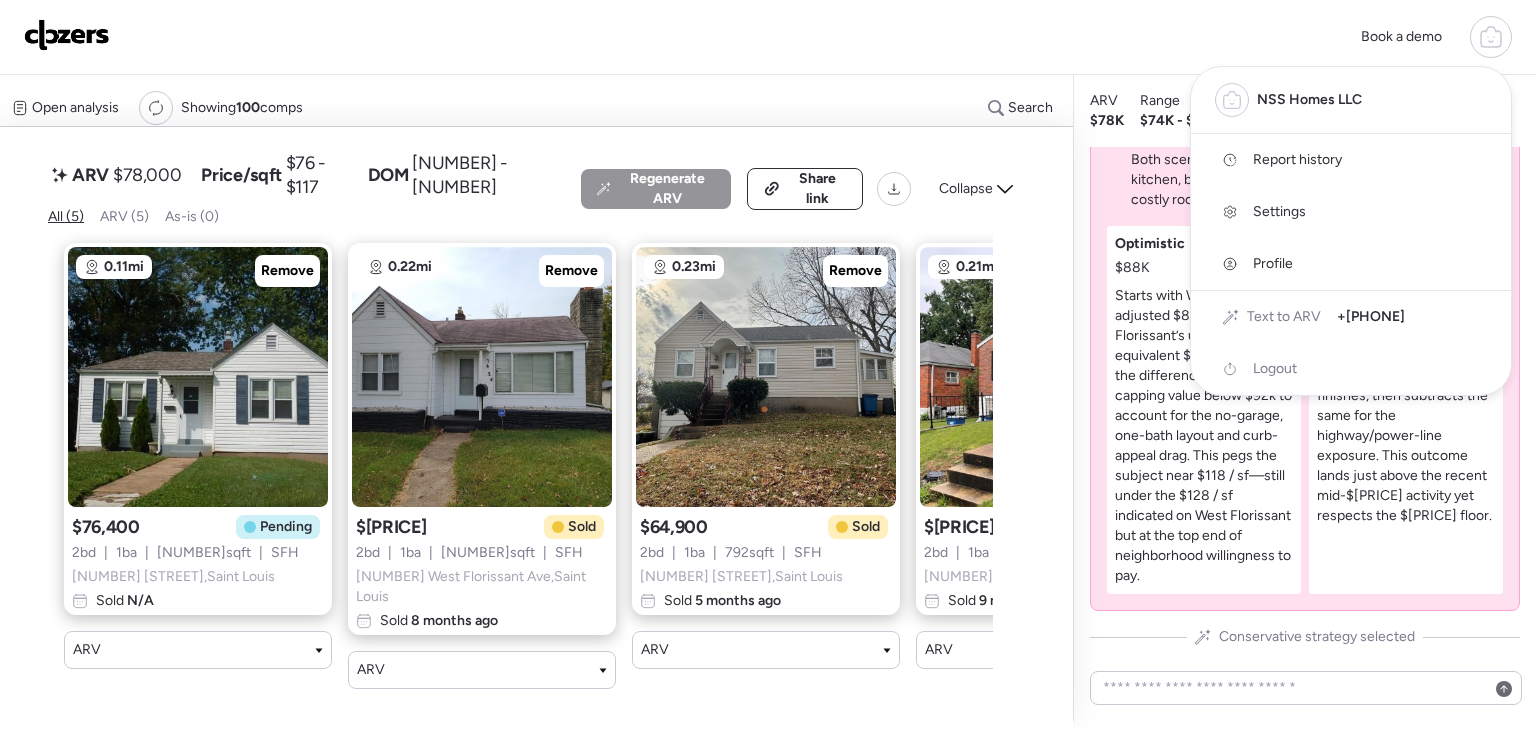 click at bounding box center (67, 35) 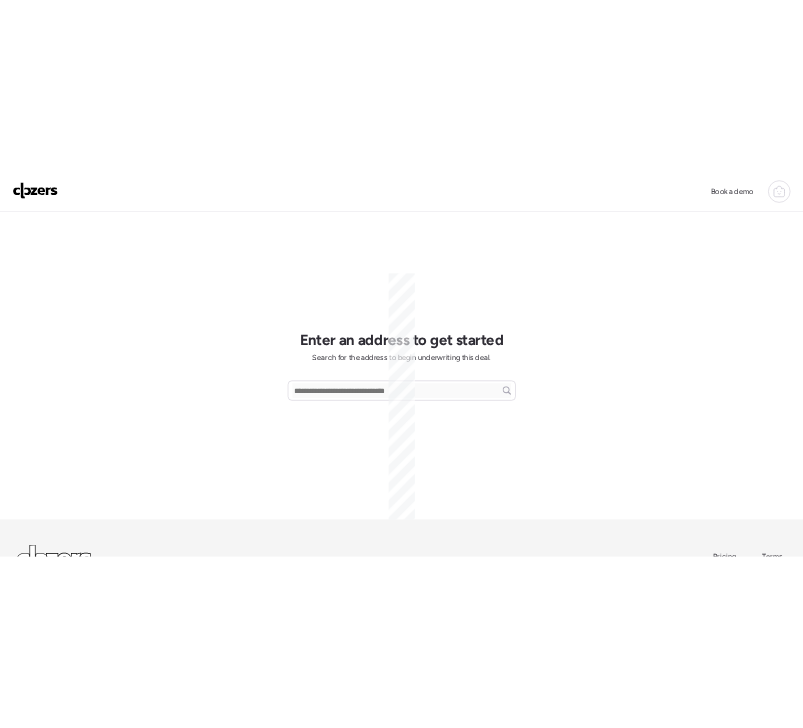 scroll, scrollTop: 0, scrollLeft: 0, axis: both 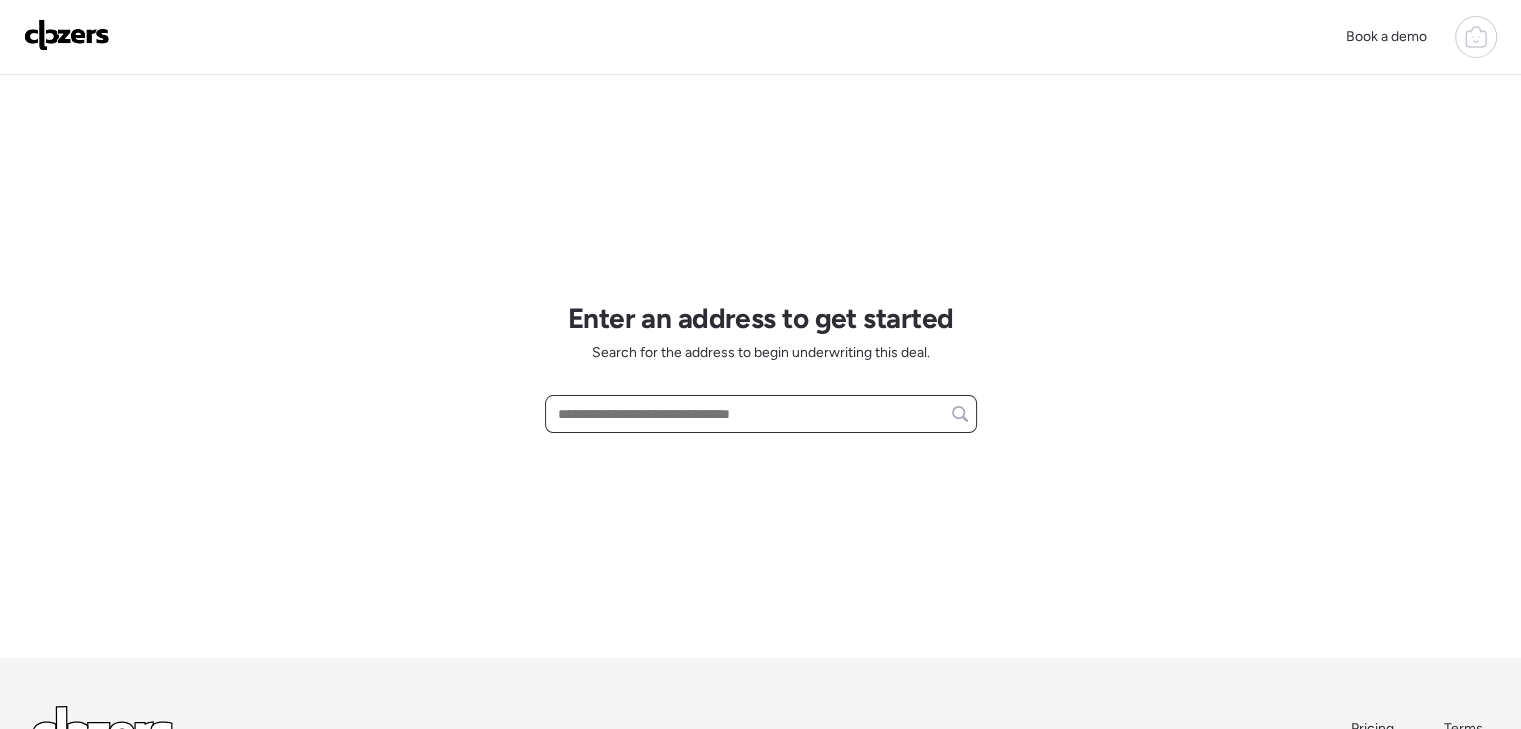 click at bounding box center [761, 414] 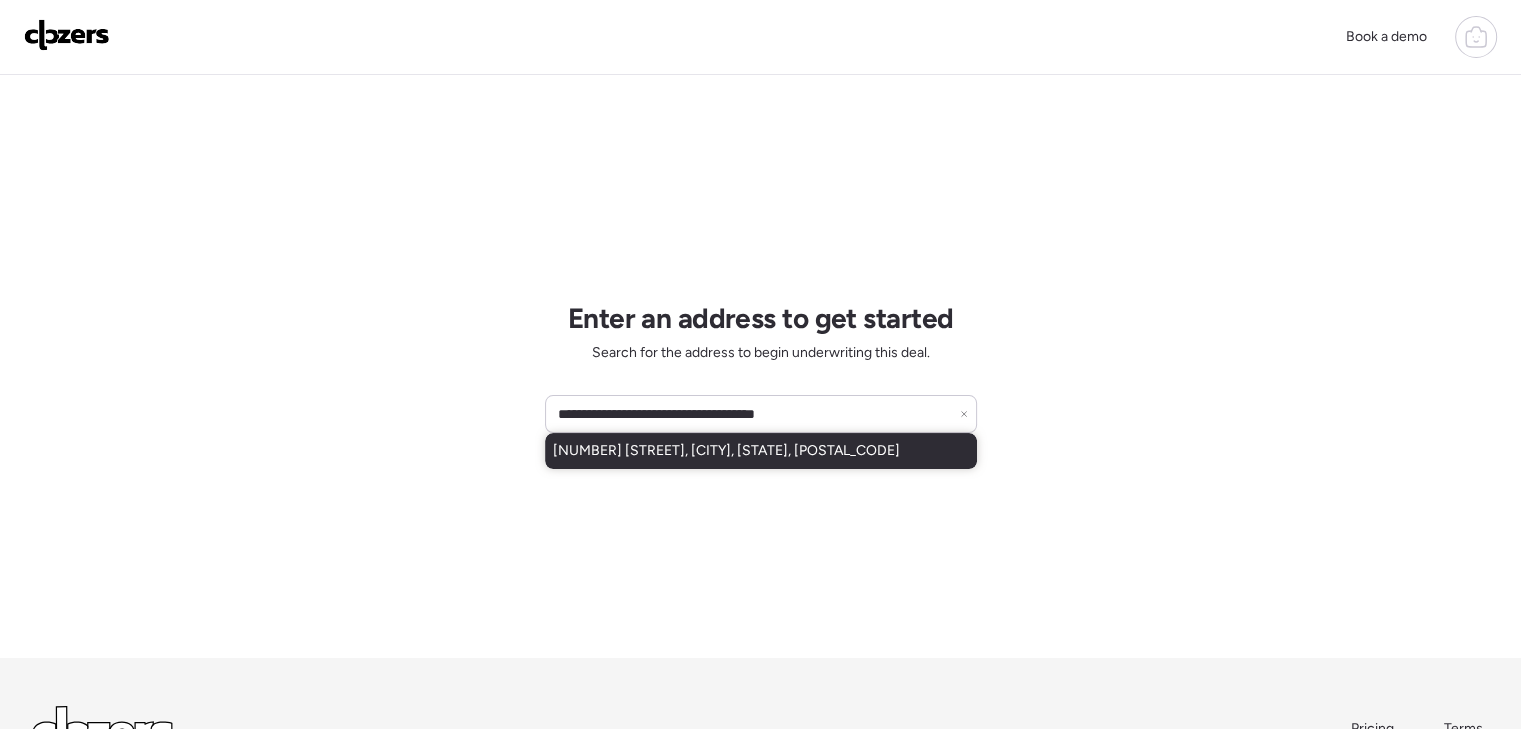 click on "11164 Linnell Dr, Saint Louis, MO, 63136" at bounding box center (761, 451) 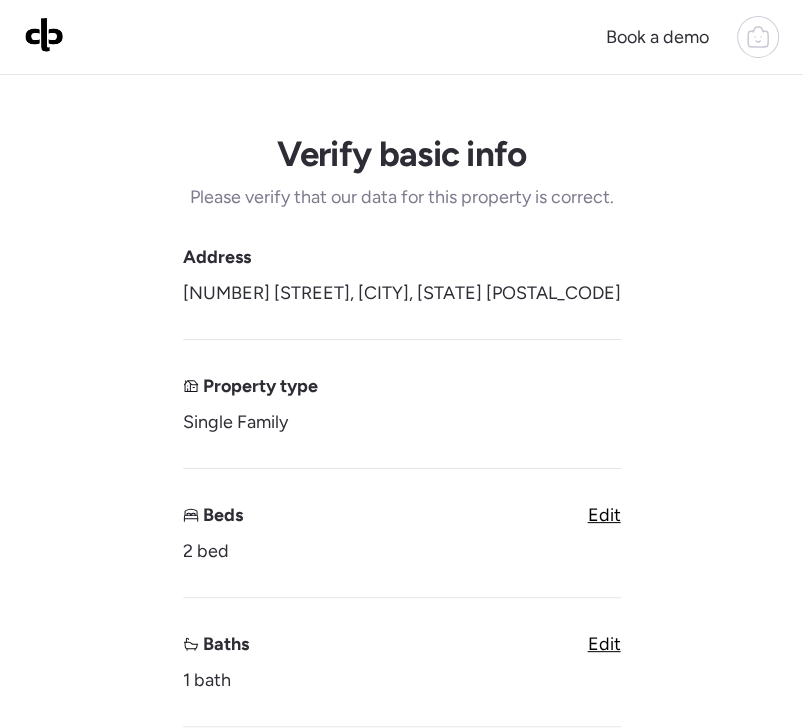 click on "Verify basic info Please verify that our data for this property is correct. Address 11164 Linnell Dr, Saint Louis, MO 63136 Property type Single Family Beds 2 bed Edit Baths 1 bath Edit Living square footage 1,078 sqft Edit Year built 1962 Edit Accessory Dwelling Unit (ADU) Subject property has an ADU Pool Subject property has a pool Garage Subject property has a garage Unique insights? Next" at bounding box center [401, 895] 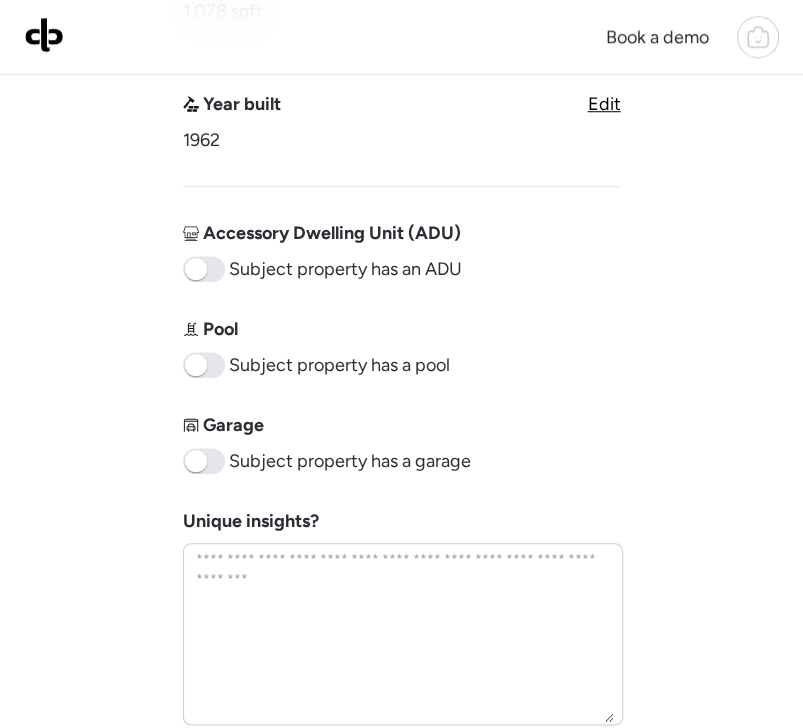 scroll, scrollTop: 800, scrollLeft: 0, axis: vertical 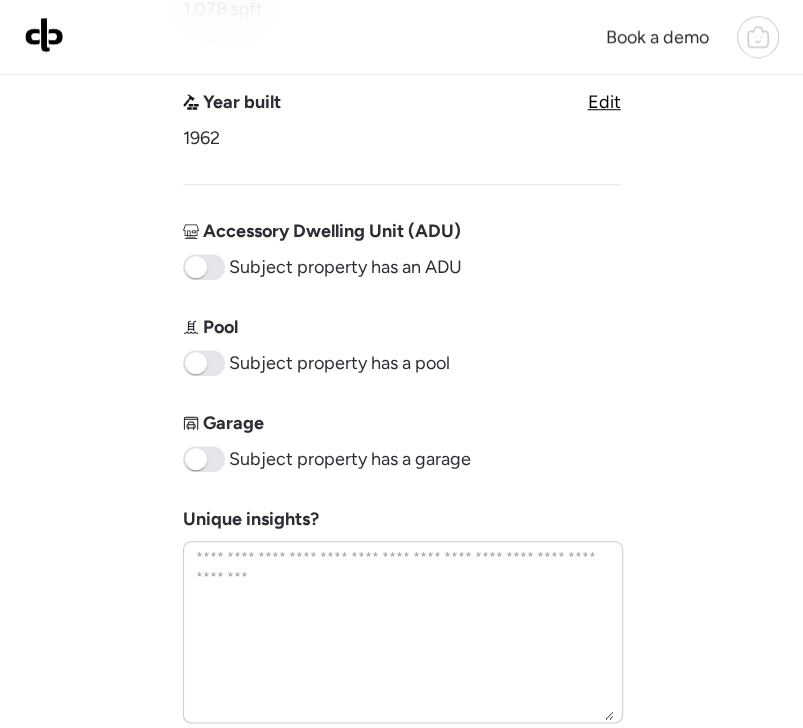 click on "Address 11164 Linnell Dr, Saint Louis, MO 63136 Property type Single Family Beds 2 bed Edit Baths 1 bath Edit Living square footage 1,078 sqft Edit Year built 1962 Edit Accessory Dwelling Unit (ADU) Subject property has an ADU Pool Subject property has a pool Garage Subject property has a garage Unique insights?" at bounding box center (402, 83) 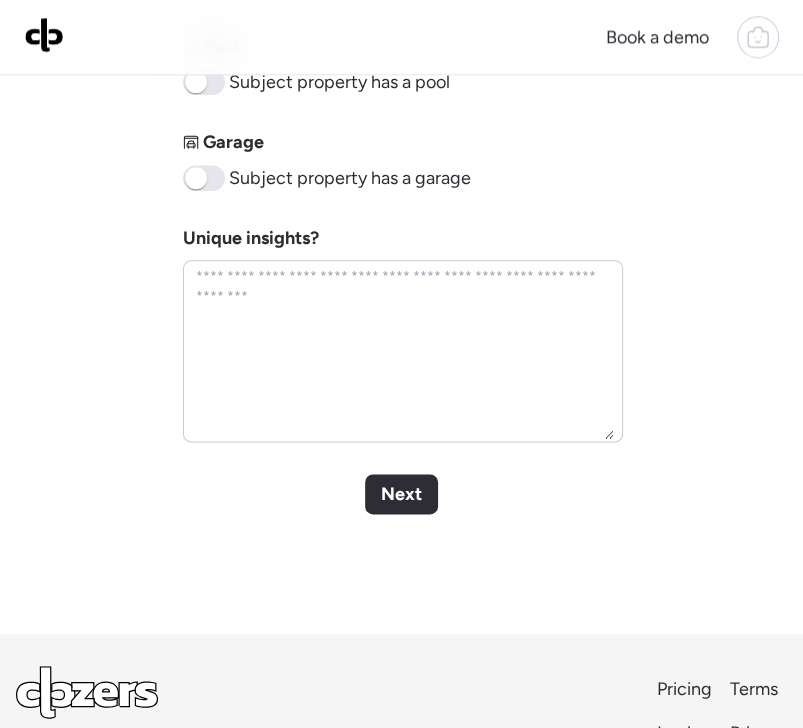 scroll, scrollTop: 1100, scrollLeft: 0, axis: vertical 